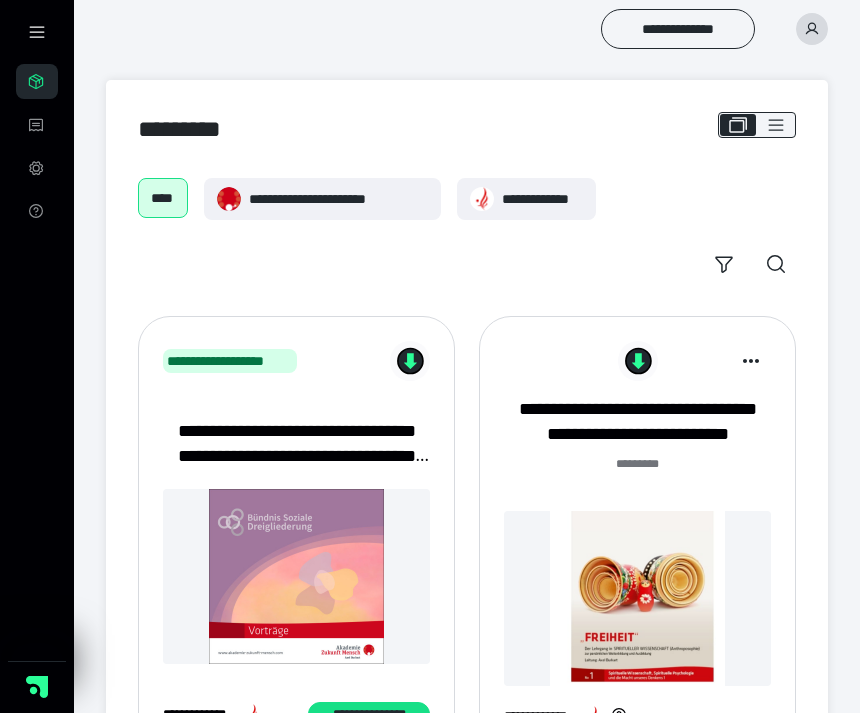 scroll, scrollTop: 0, scrollLeft: 0, axis: both 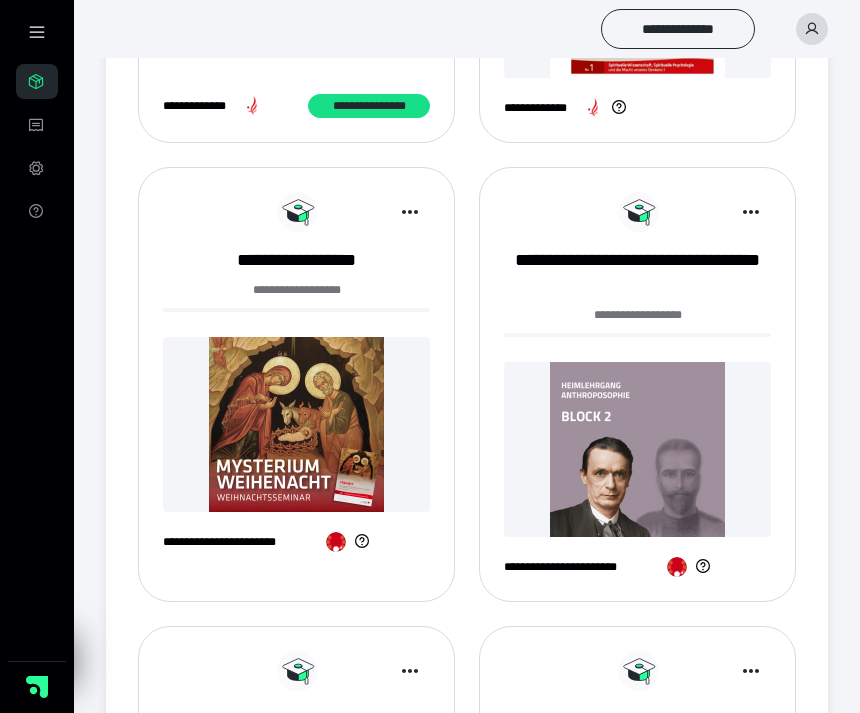 click at bounding box center [637, 449] 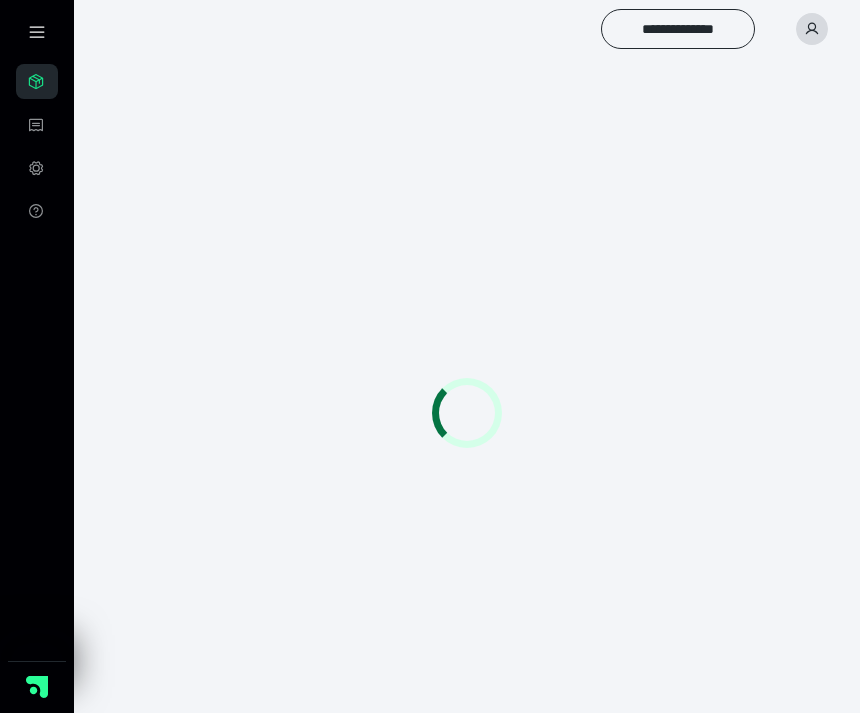 scroll, scrollTop: 0, scrollLeft: 0, axis: both 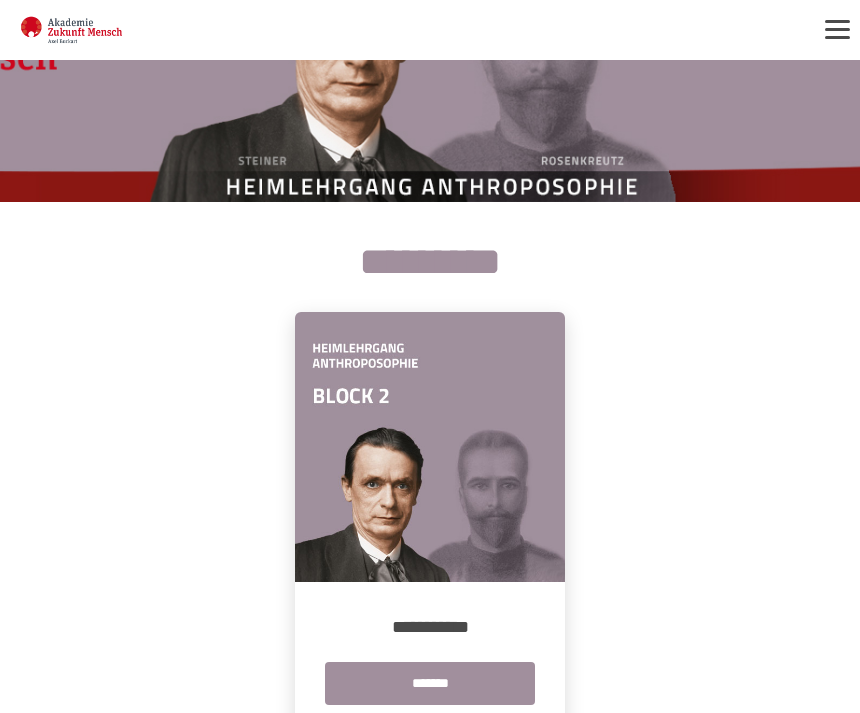 click on "*******" at bounding box center [430, 683] 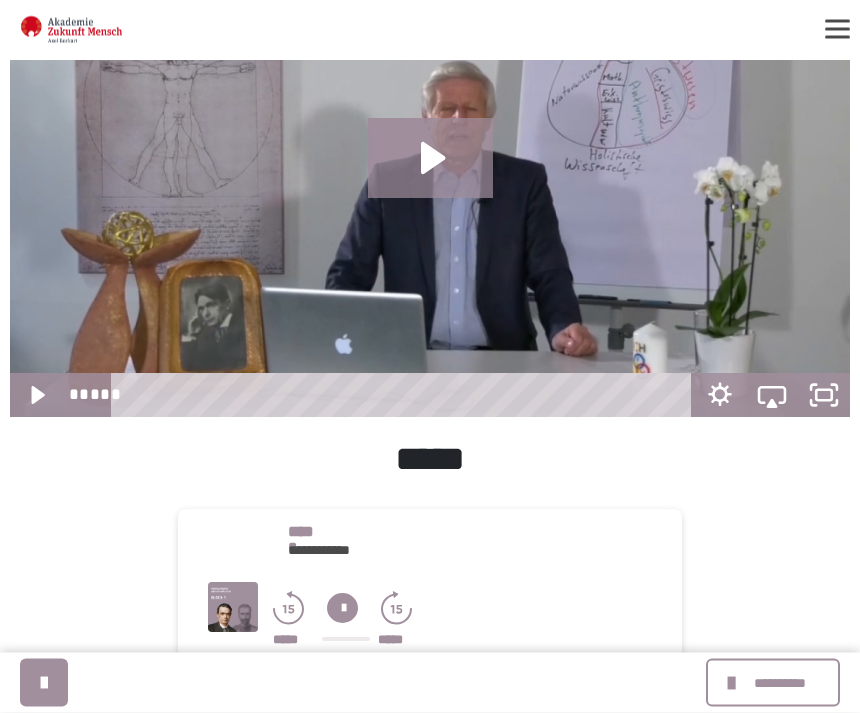 scroll, scrollTop: 346, scrollLeft: 0, axis: vertical 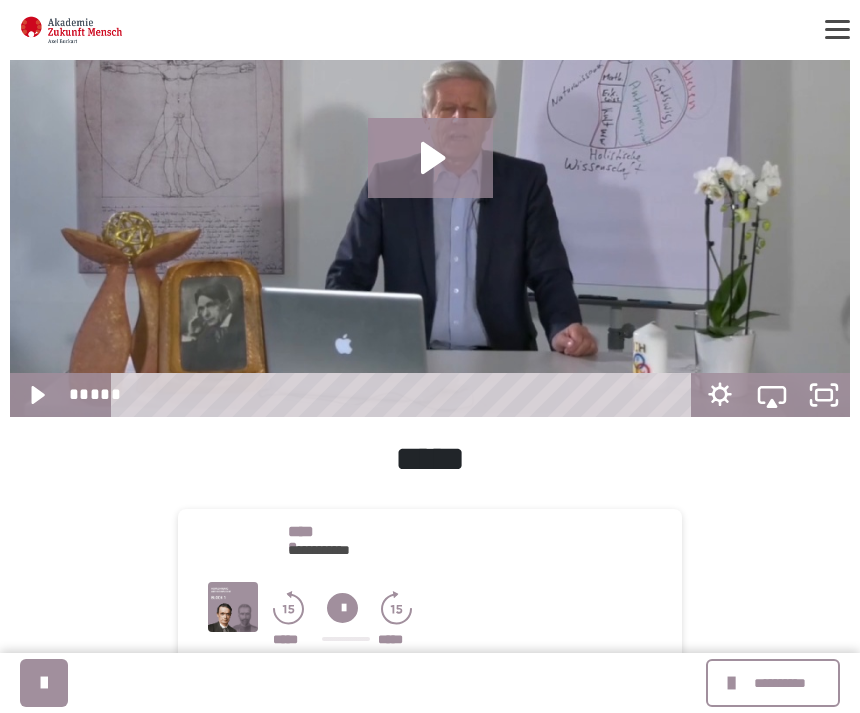 click on "**********" at bounding box center (779, 683) 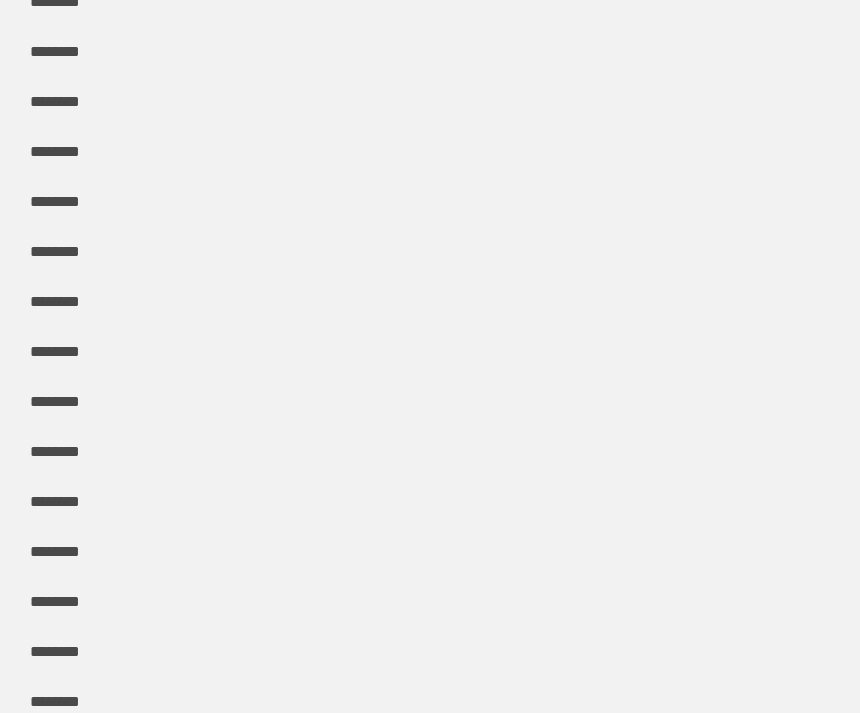 scroll, scrollTop: 715, scrollLeft: 0, axis: vertical 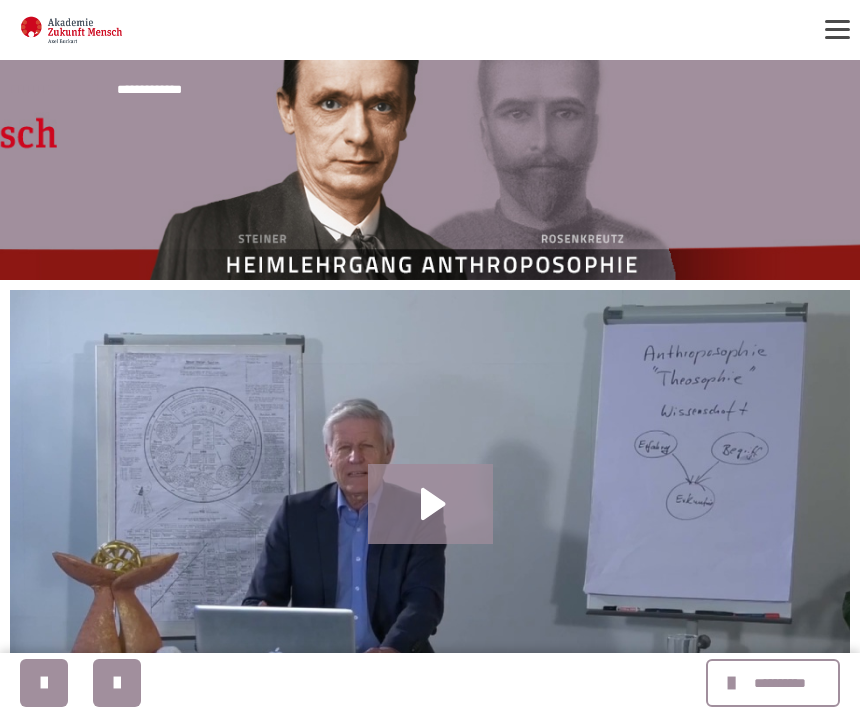 click 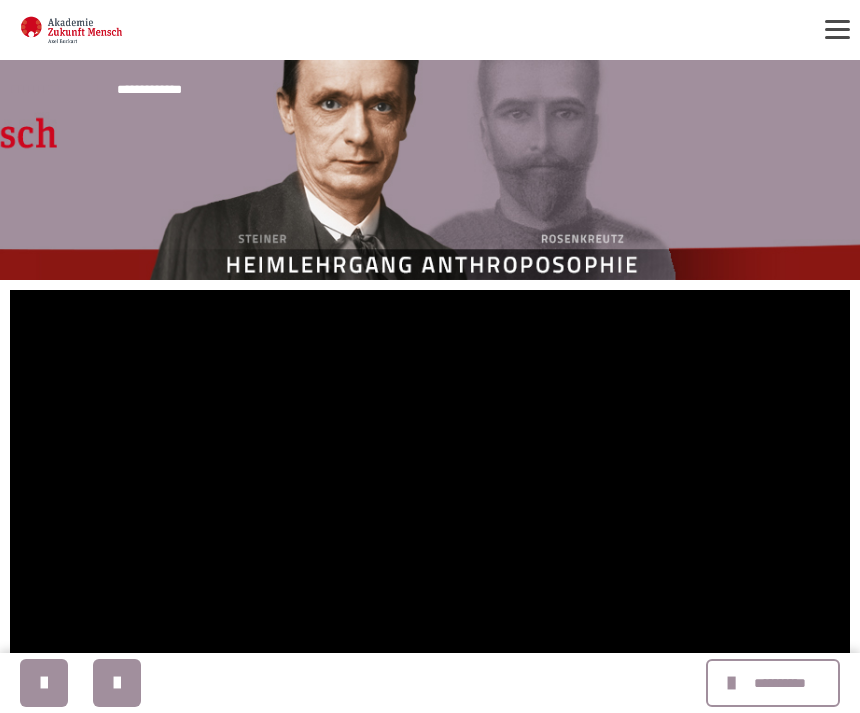 click at bounding box center (430, 526) 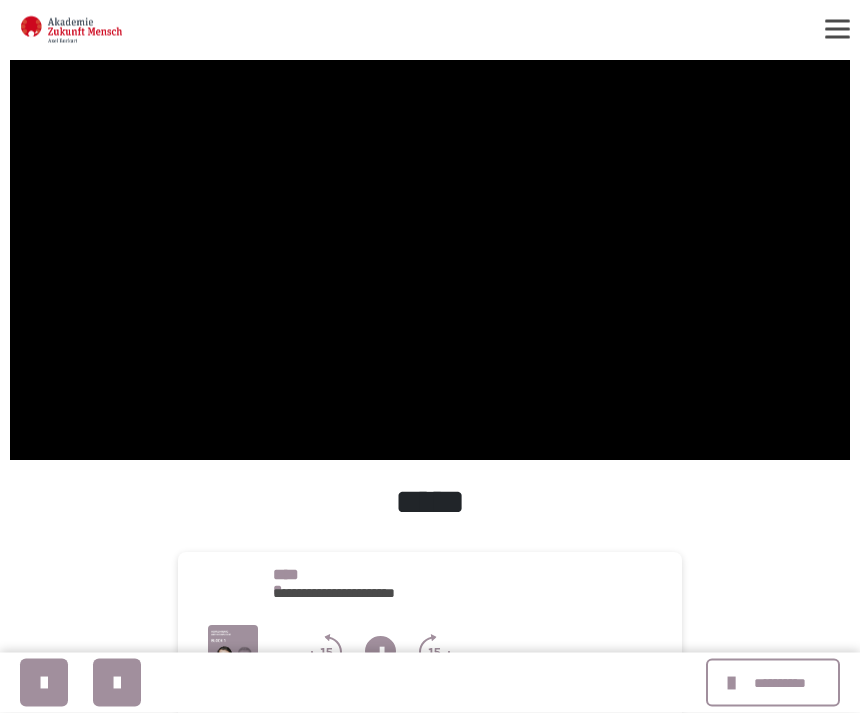 scroll, scrollTop: 303, scrollLeft: 0, axis: vertical 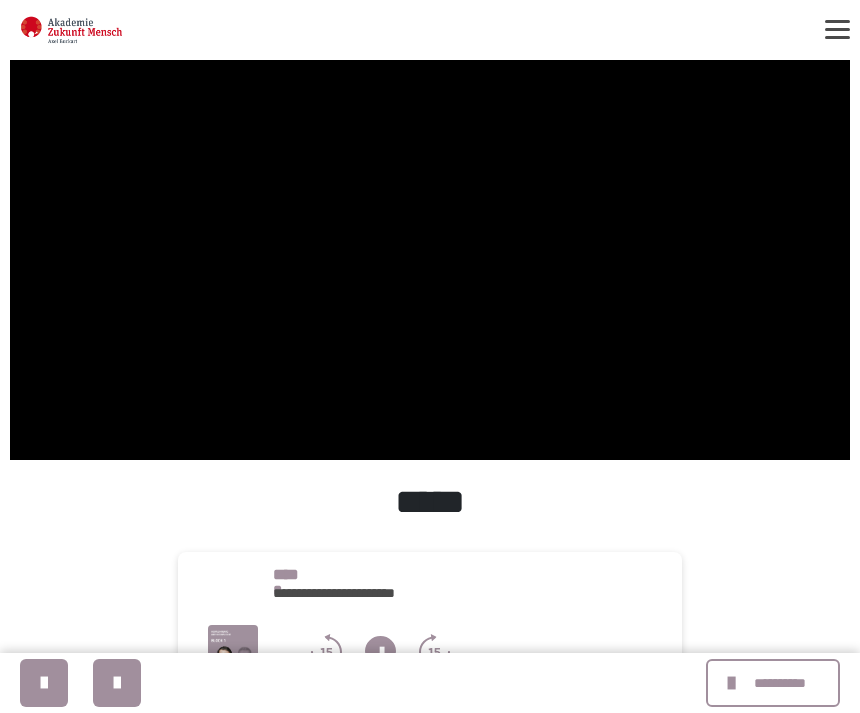 click at bounding box center (430, 223) 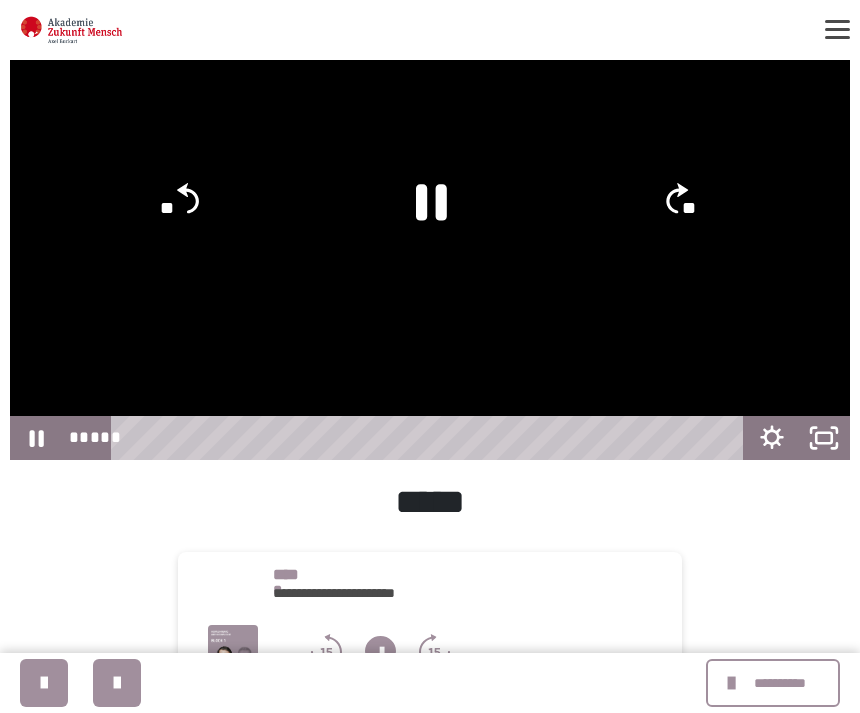 click 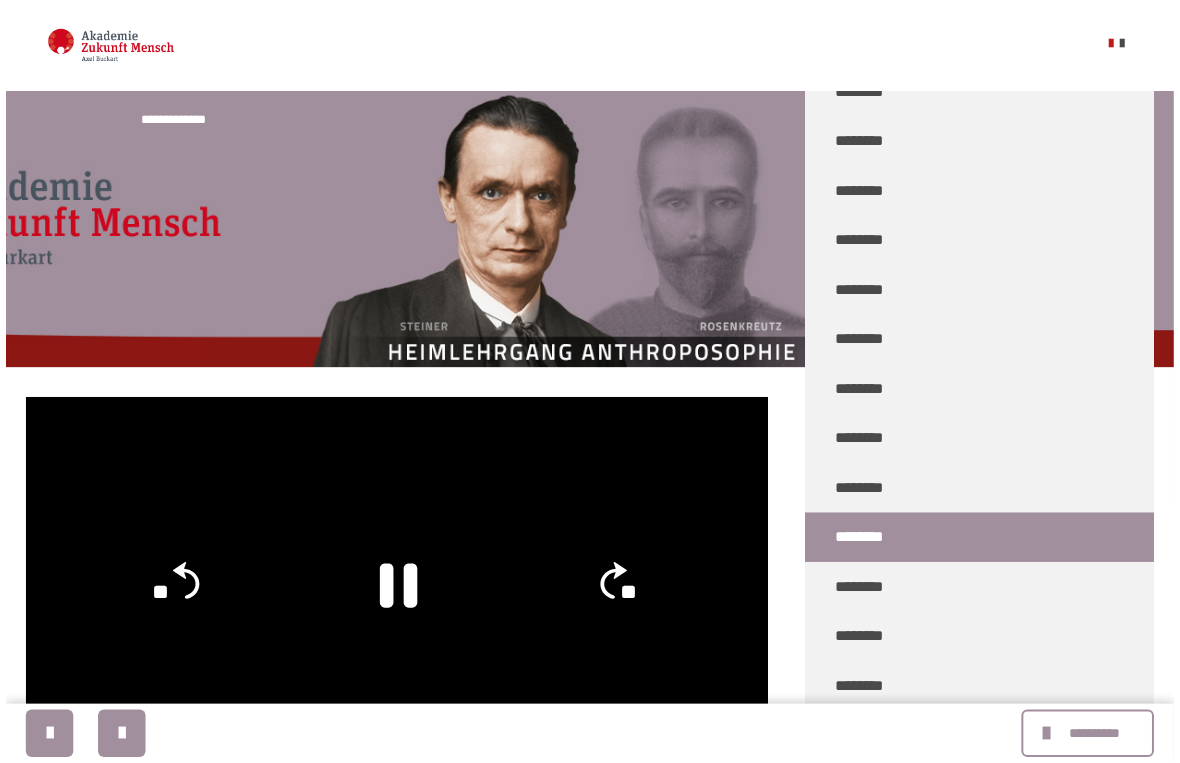 scroll, scrollTop: 24, scrollLeft: 0, axis: vertical 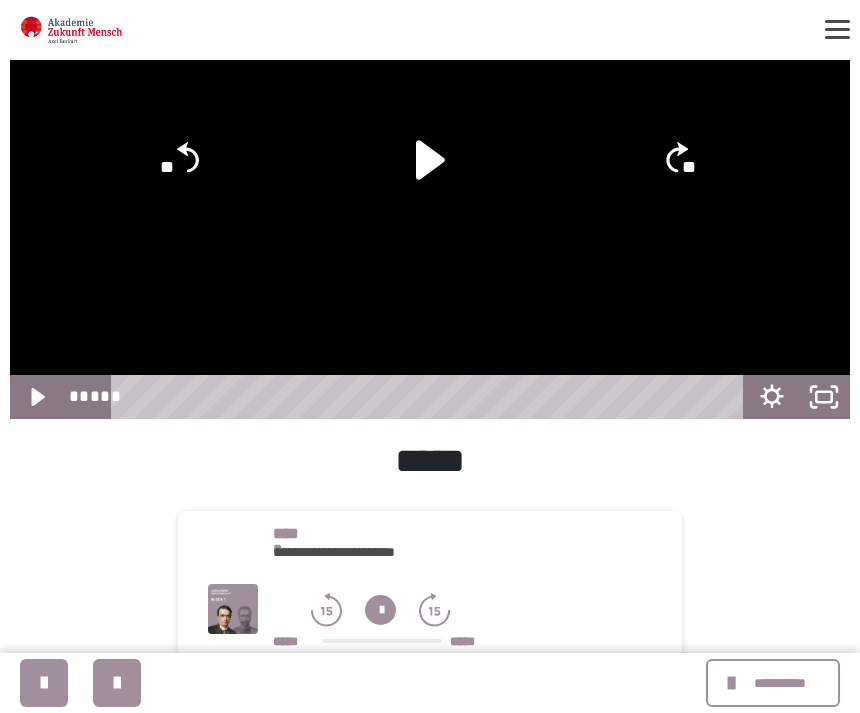 click on "**********" at bounding box center (779, 683) 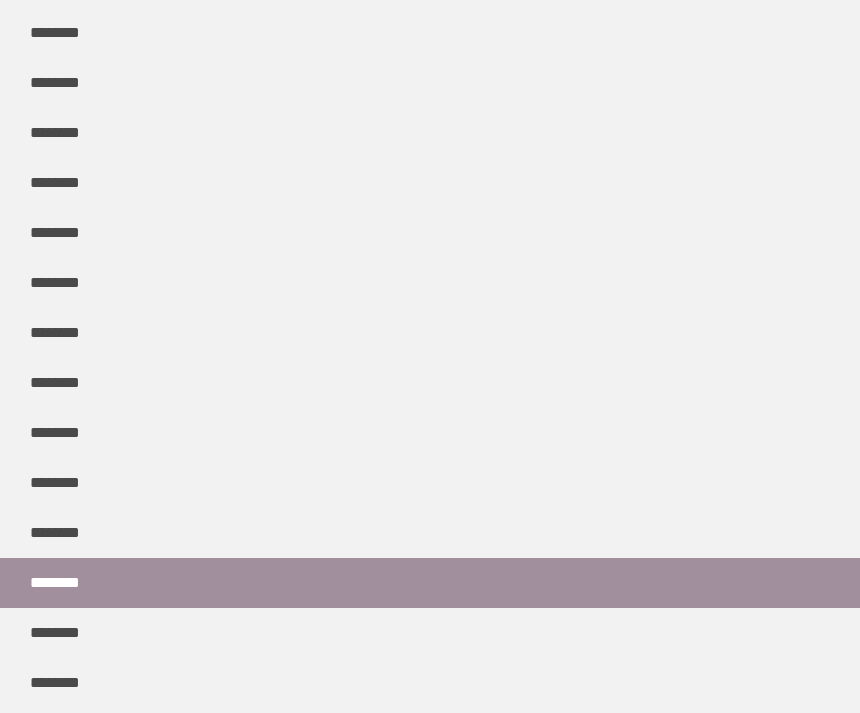 click on "********" at bounding box center [62, 633] 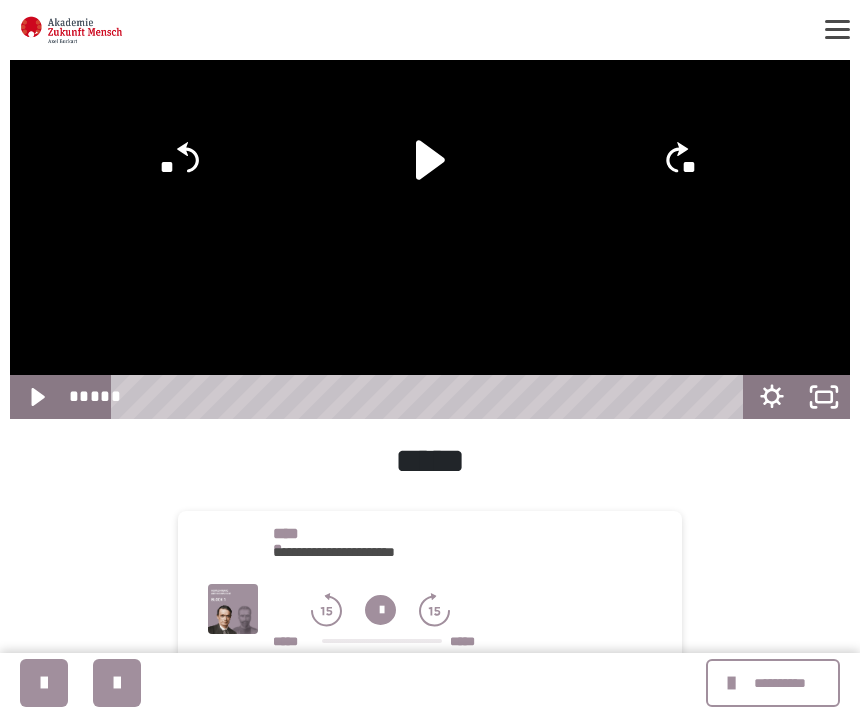 scroll, scrollTop: 0, scrollLeft: 0, axis: both 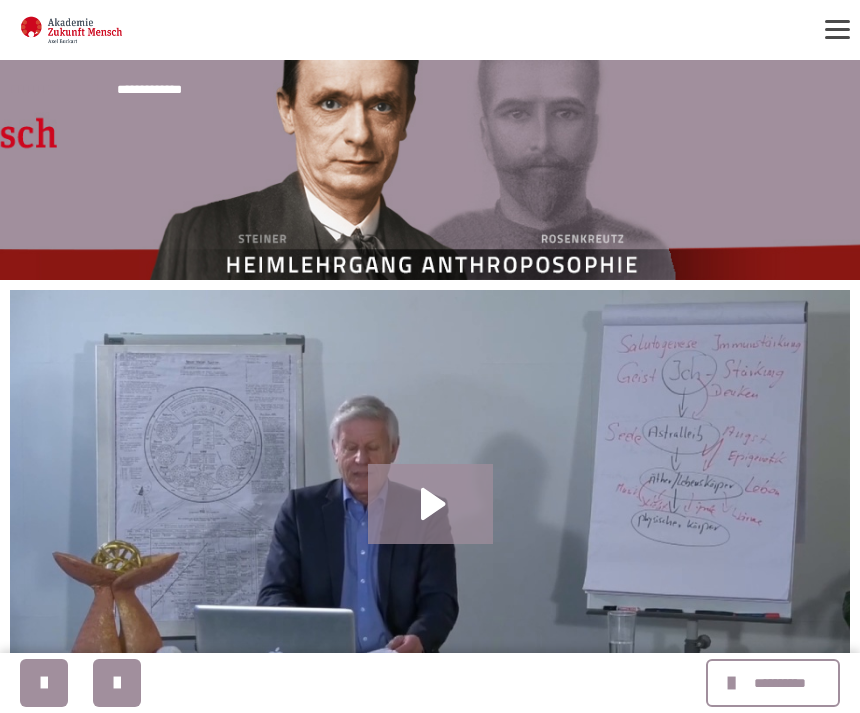 click 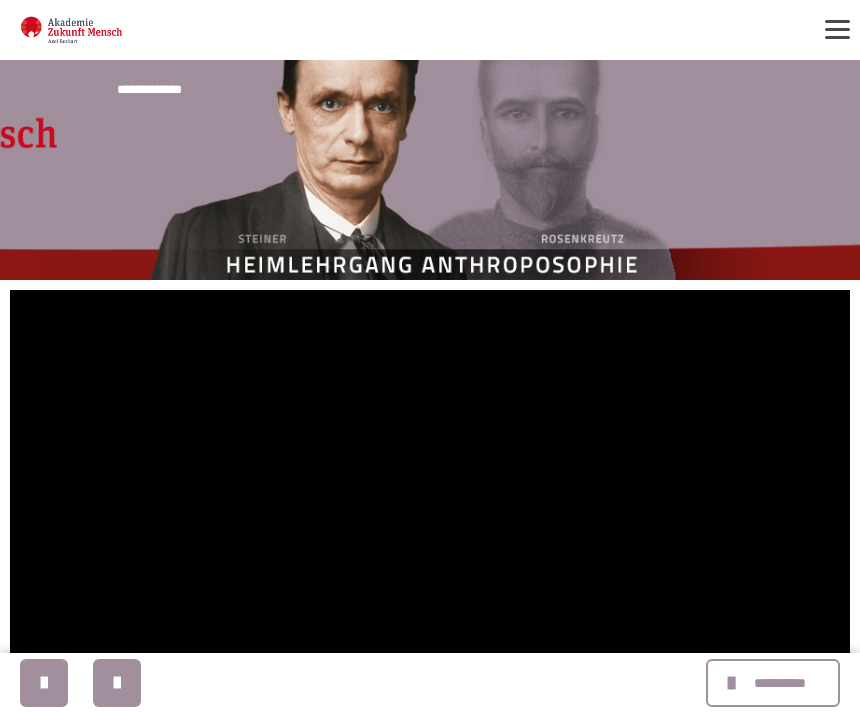 click on "**********" at bounding box center (779, 683) 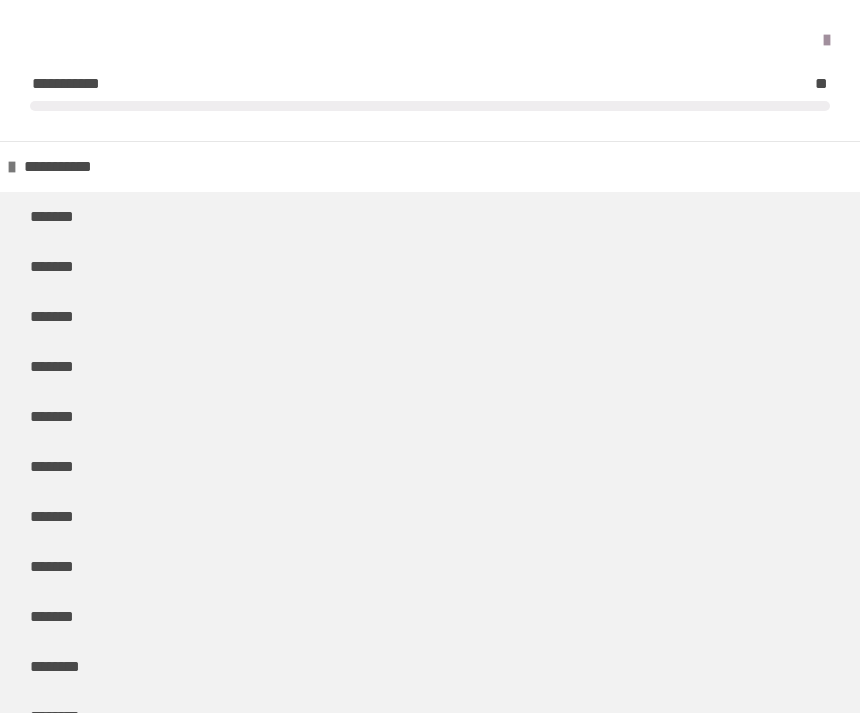 click on "********" at bounding box center (430, 667) 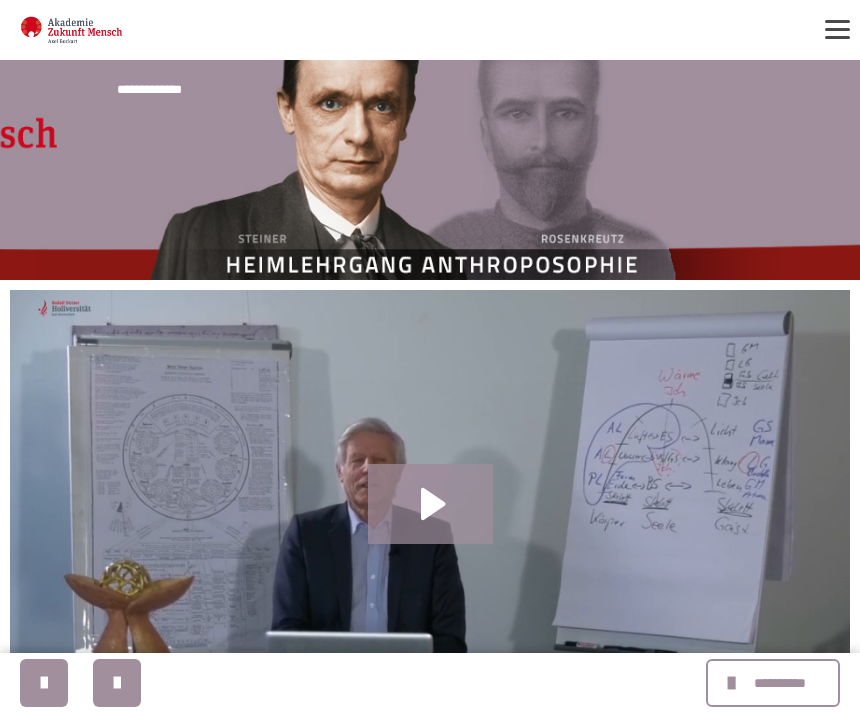 click 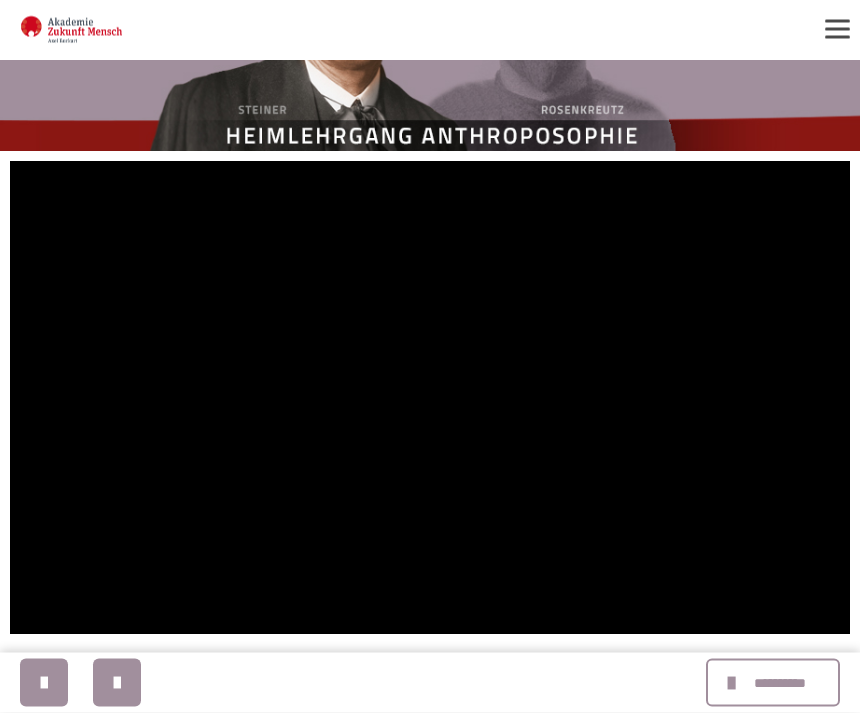 scroll, scrollTop: 129, scrollLeft: 0, axis: vertical 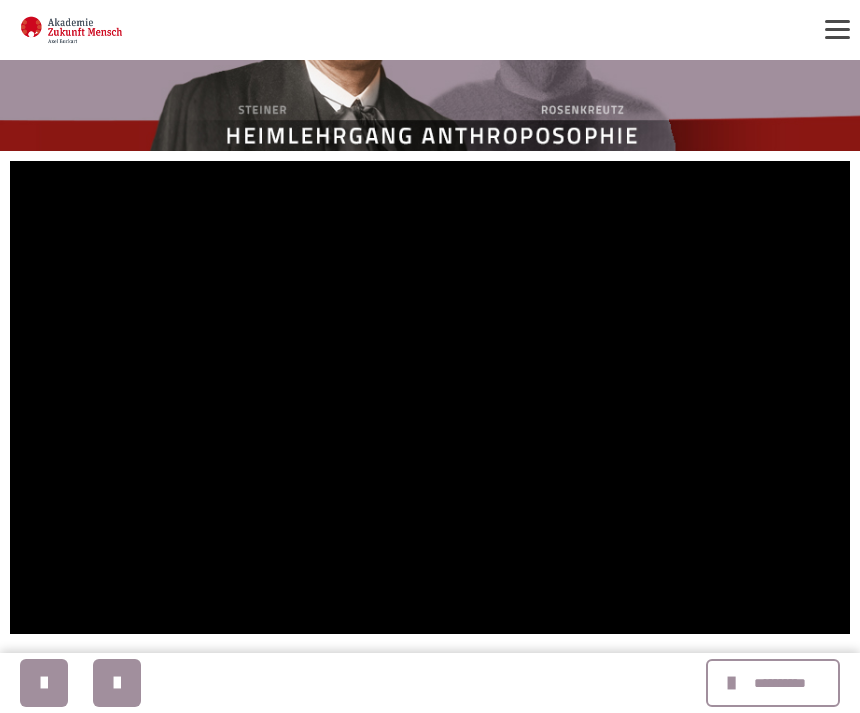 click at bounding box center (430, 397) 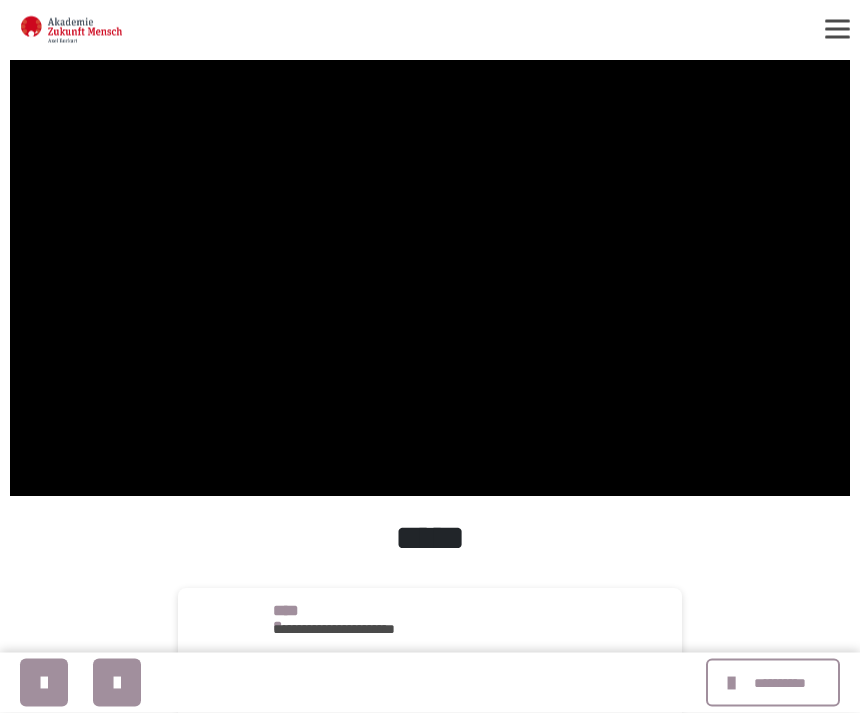 scroll, scrollTop: 292, scrollLeft: 0, axis: vertical 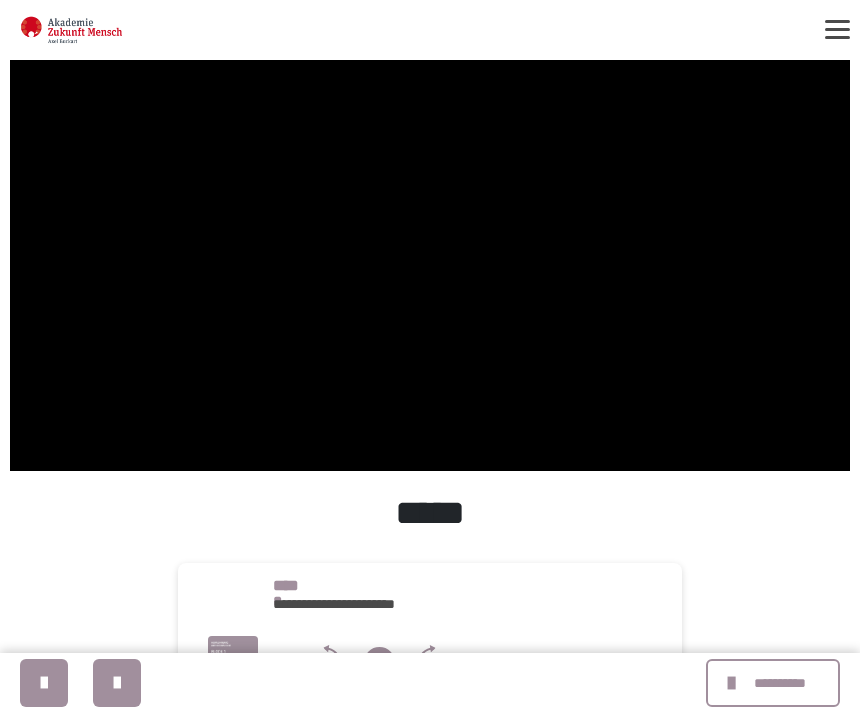 click at bounding box center (430, 234) 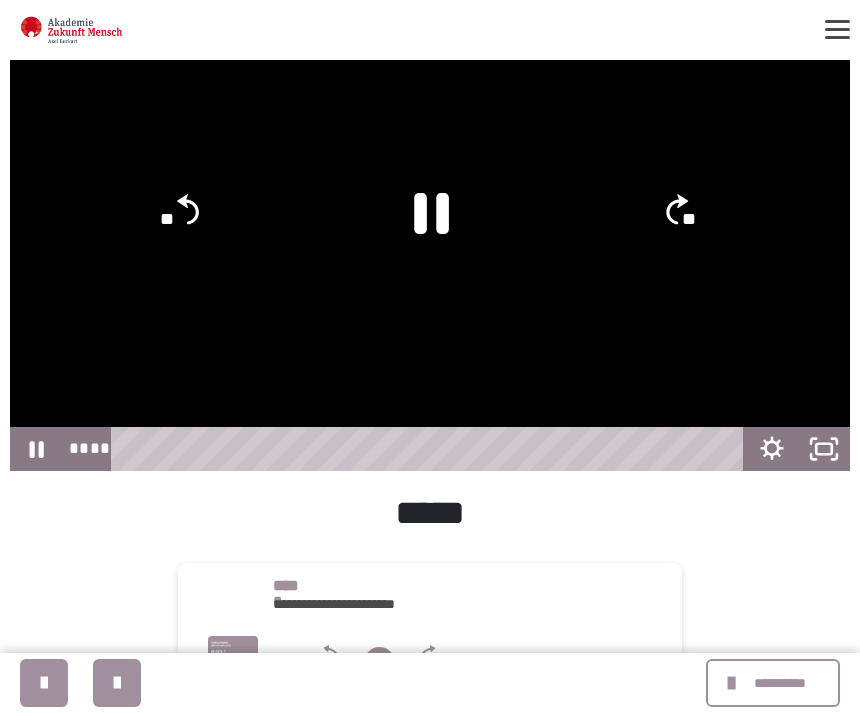 click 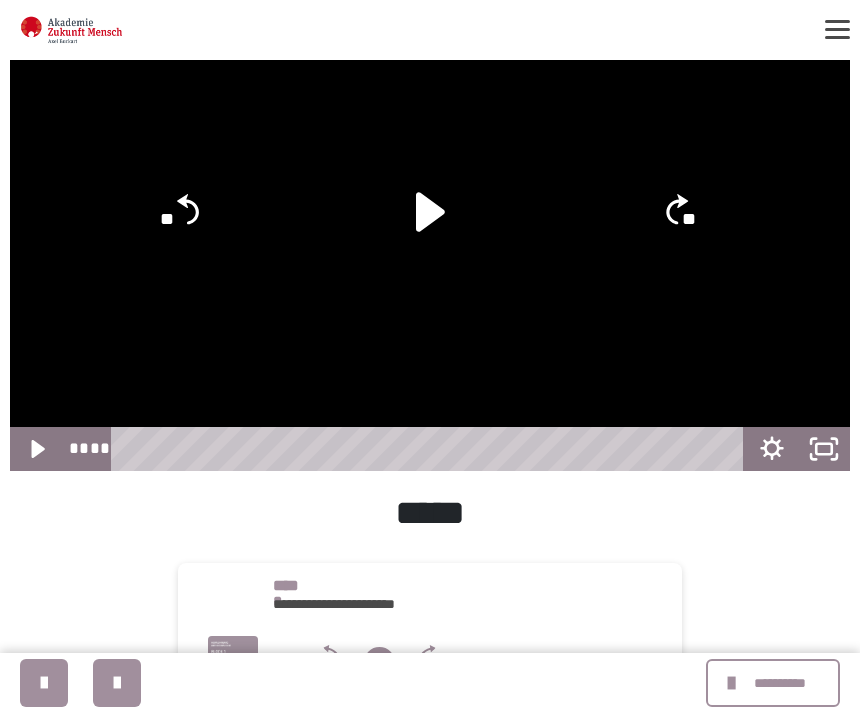 click on "**********" at bounding box center (773, 683) 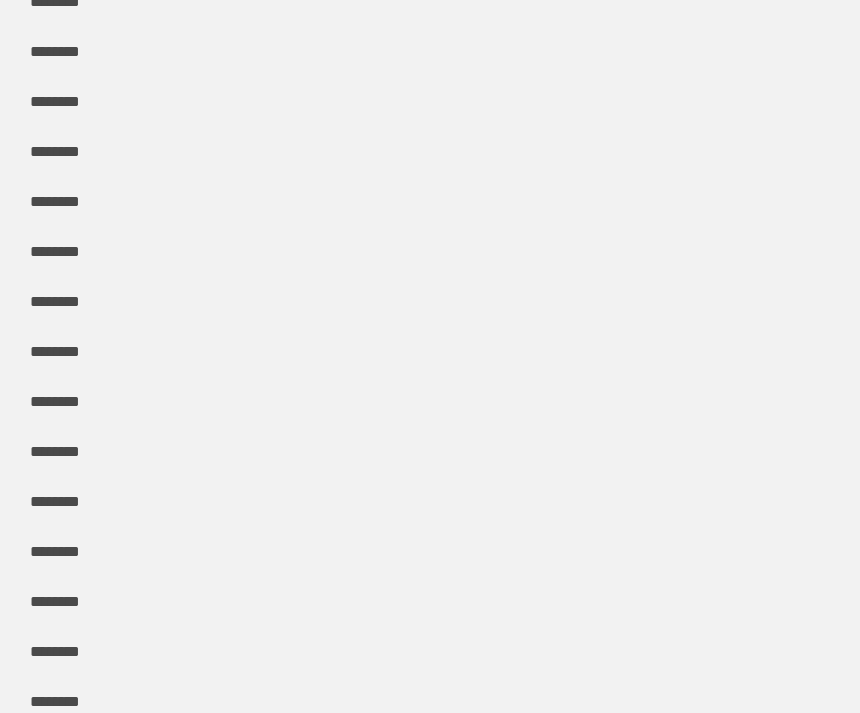 scroll, scrollTop: 715, scrollLeft: 0, axis: vertical 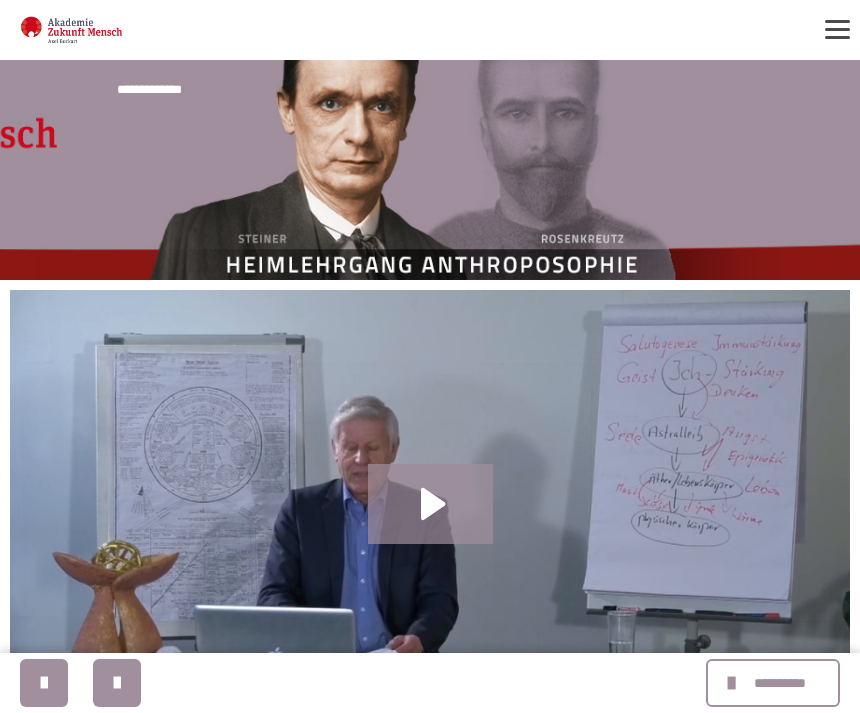 click 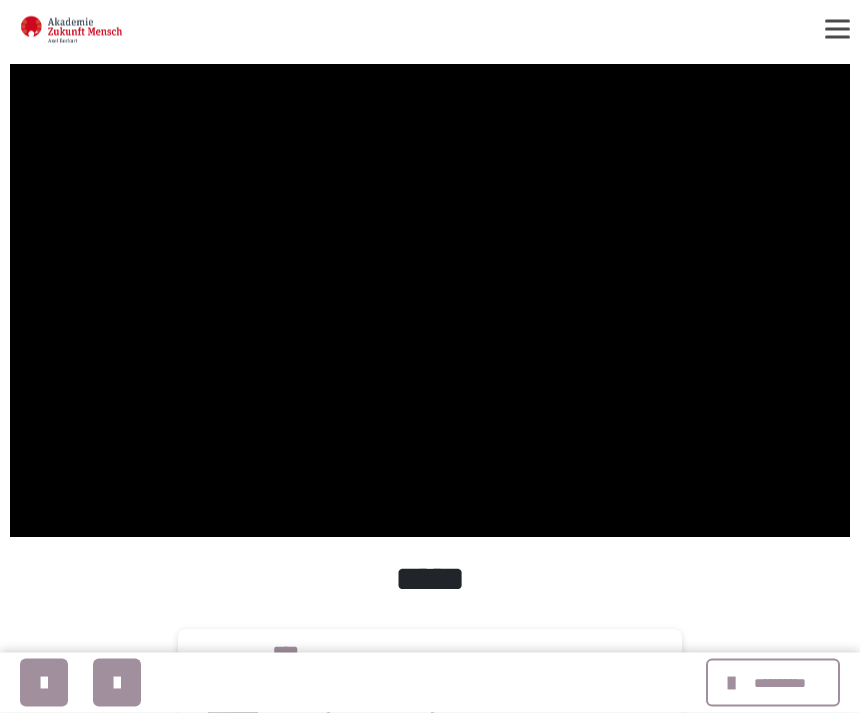 scroll, scrollTop: 228, scrollLeft: 0, axis: vertical 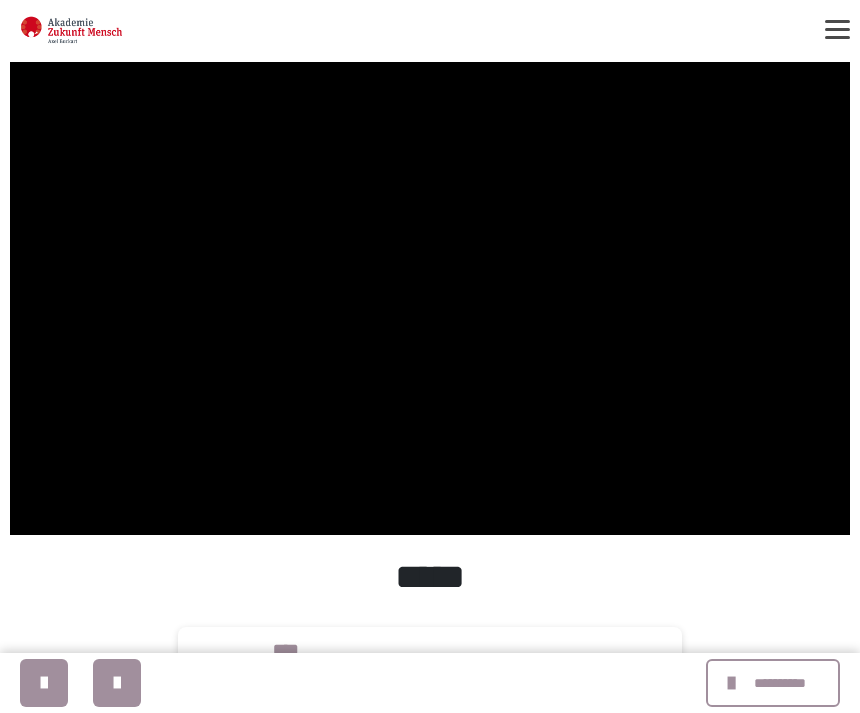click at bounding box center [430, 298] 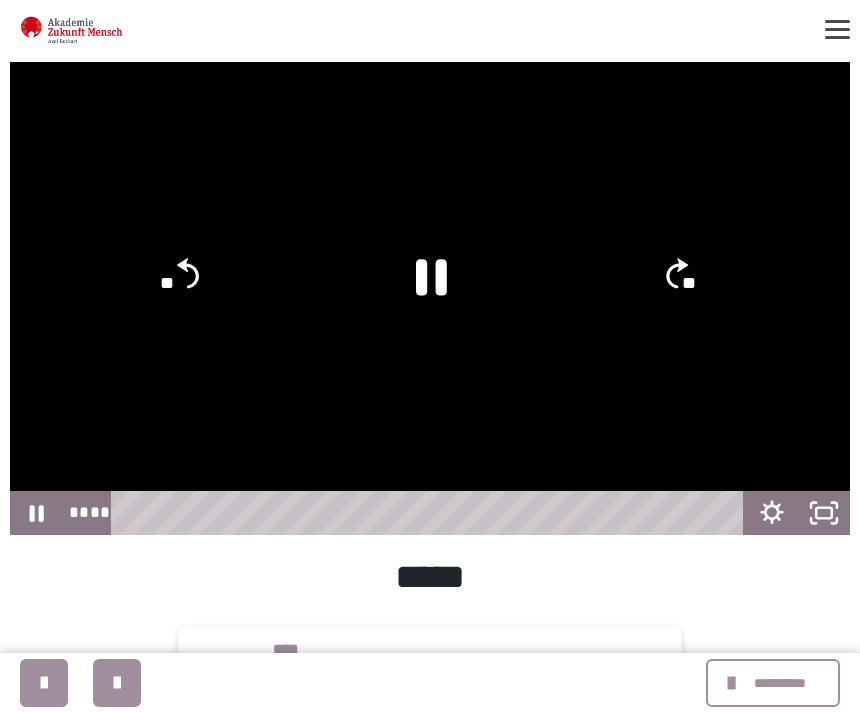 click 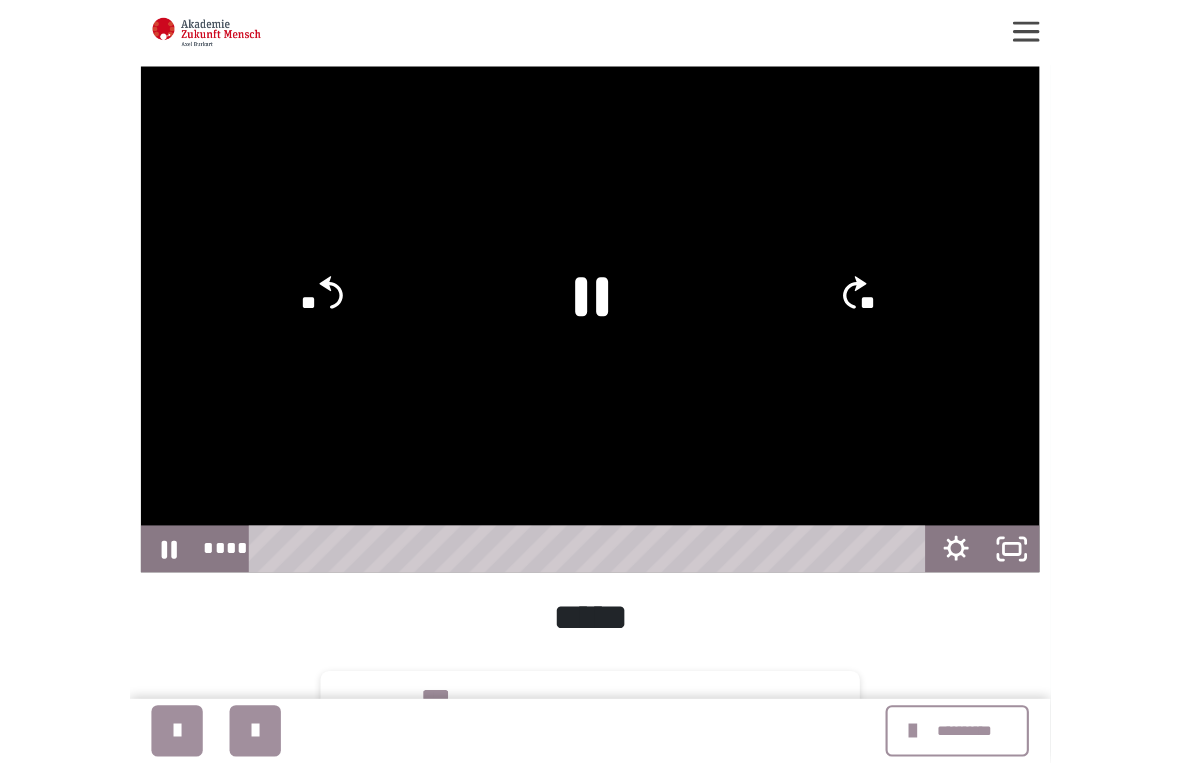 scroll, scrollTop: 24, scrollLeft: 0, axis: vertical 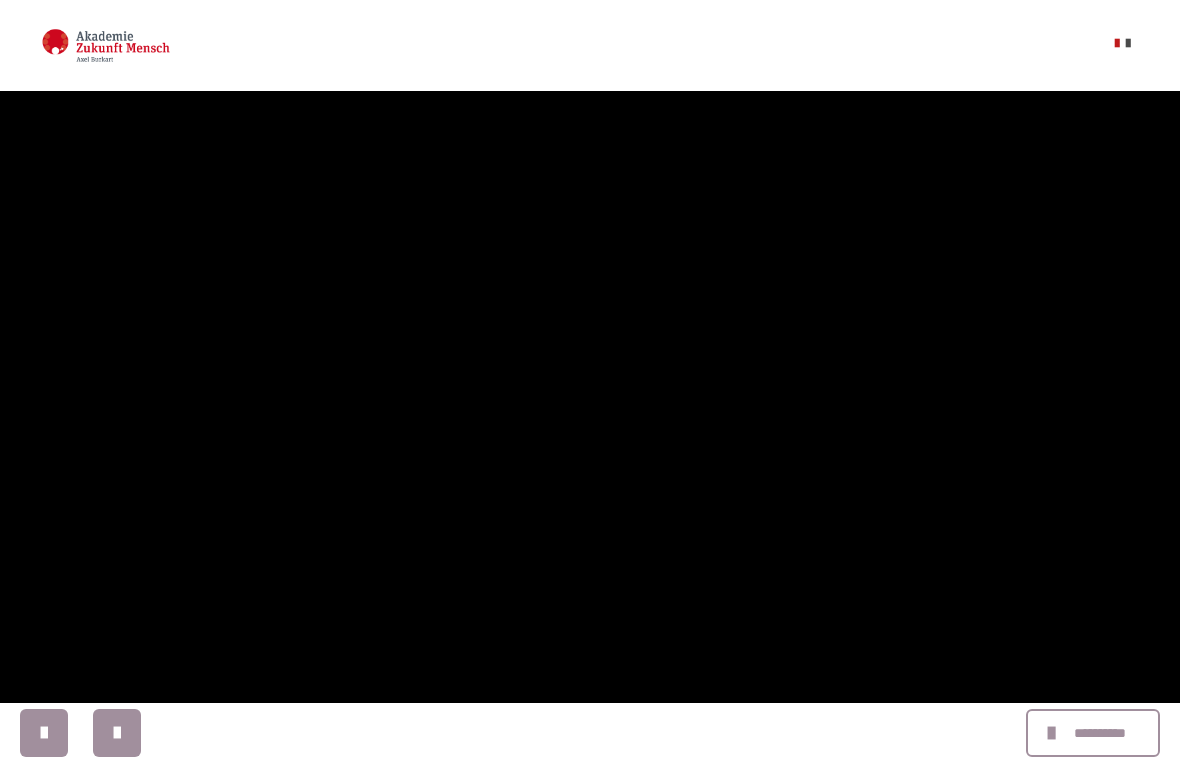 click at bounding box center (590, 381) 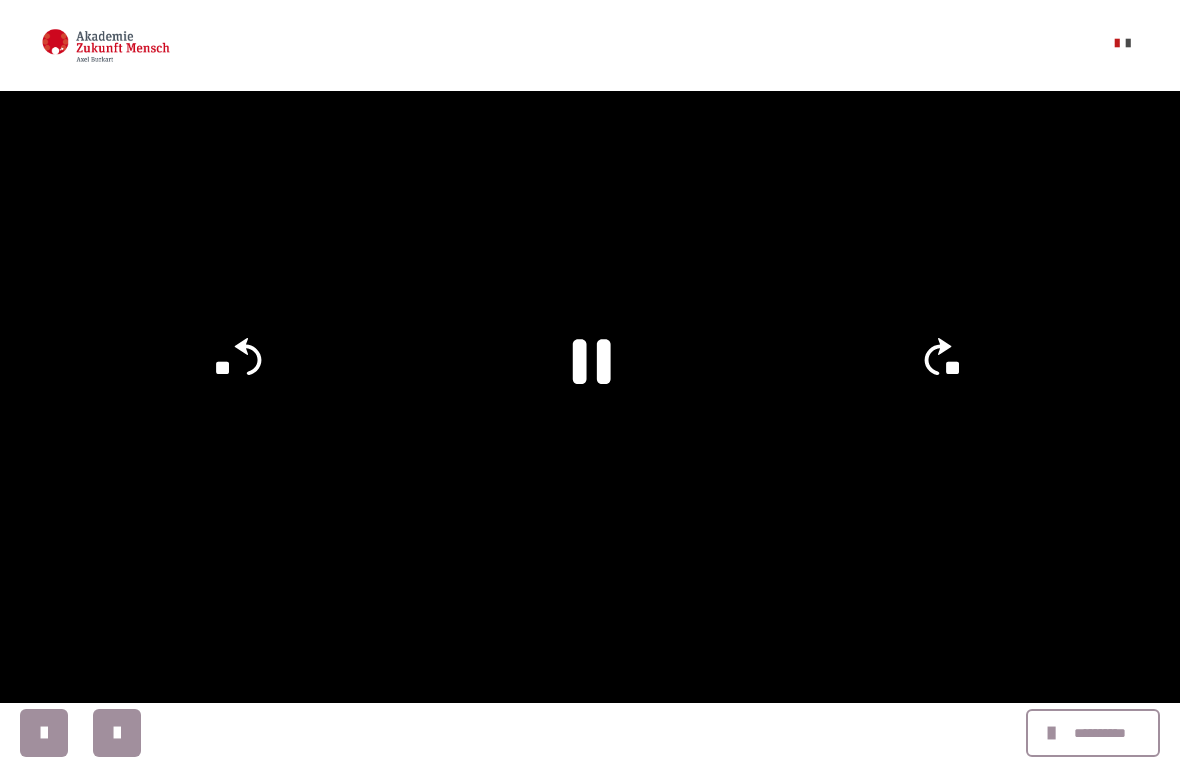 click at bounding box center (590, 381) 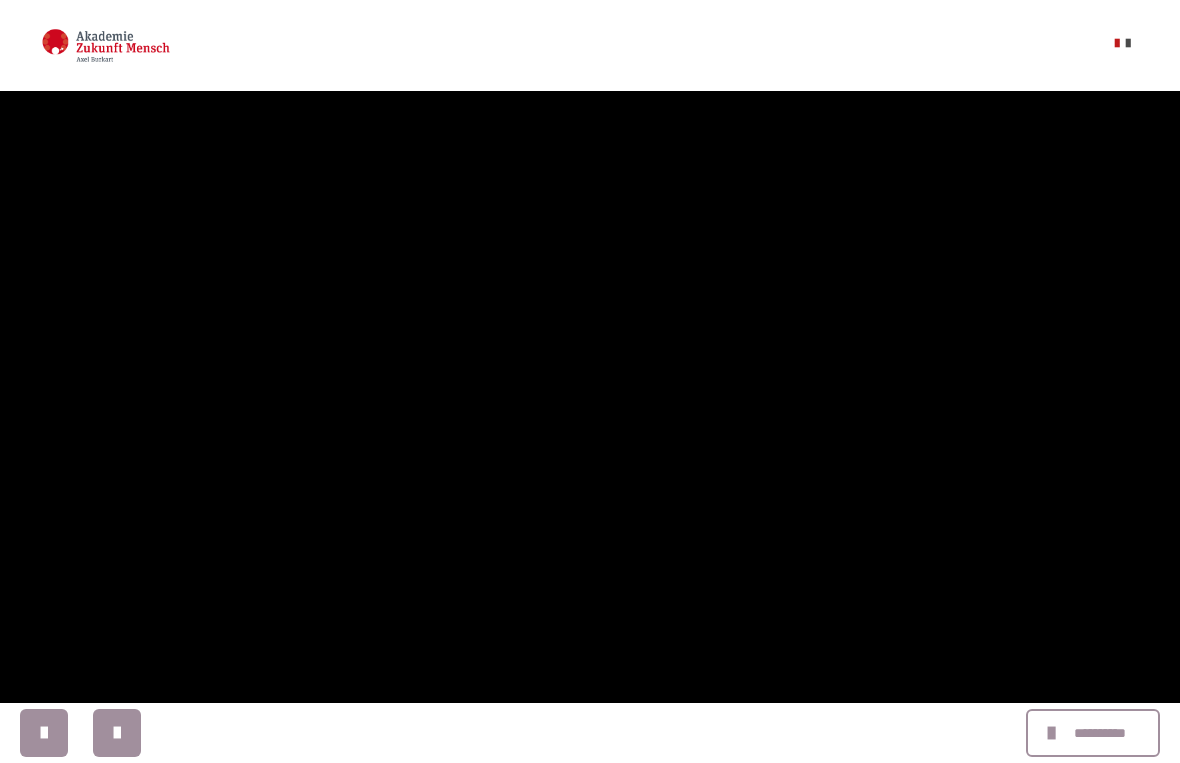 click at bounding box center (590, 381) 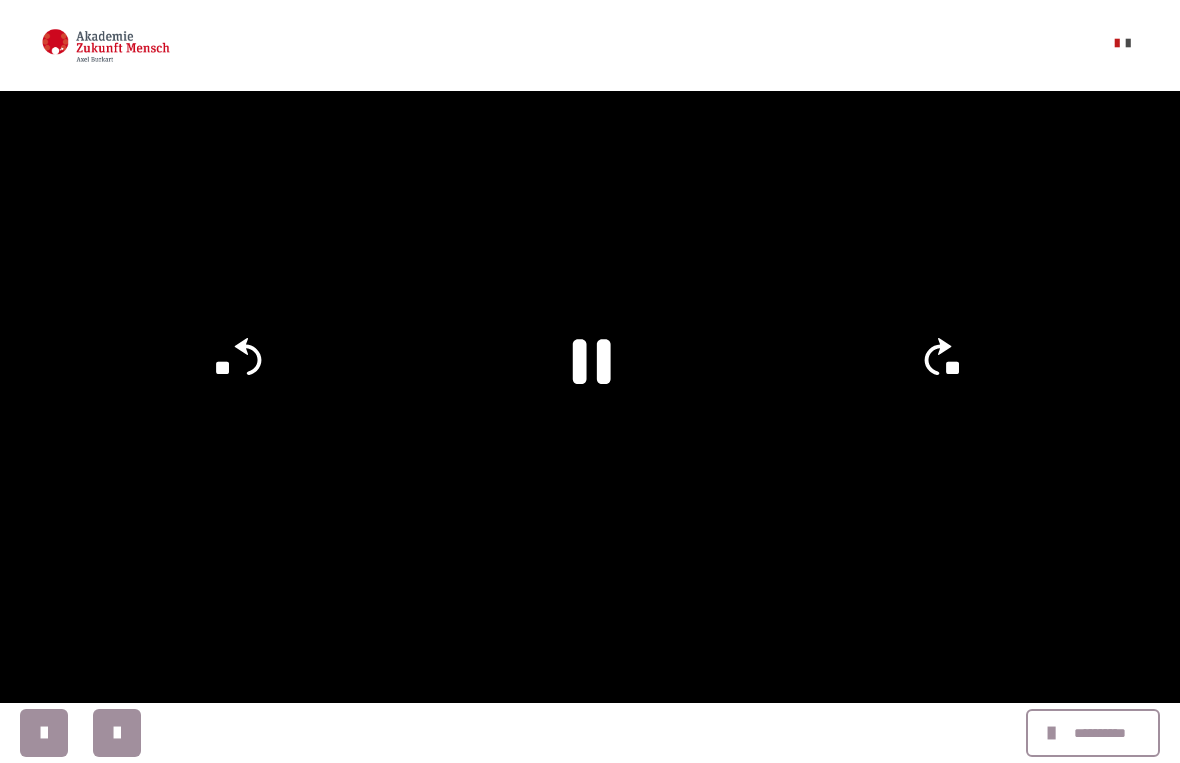 click at bounding box center [590, 381] 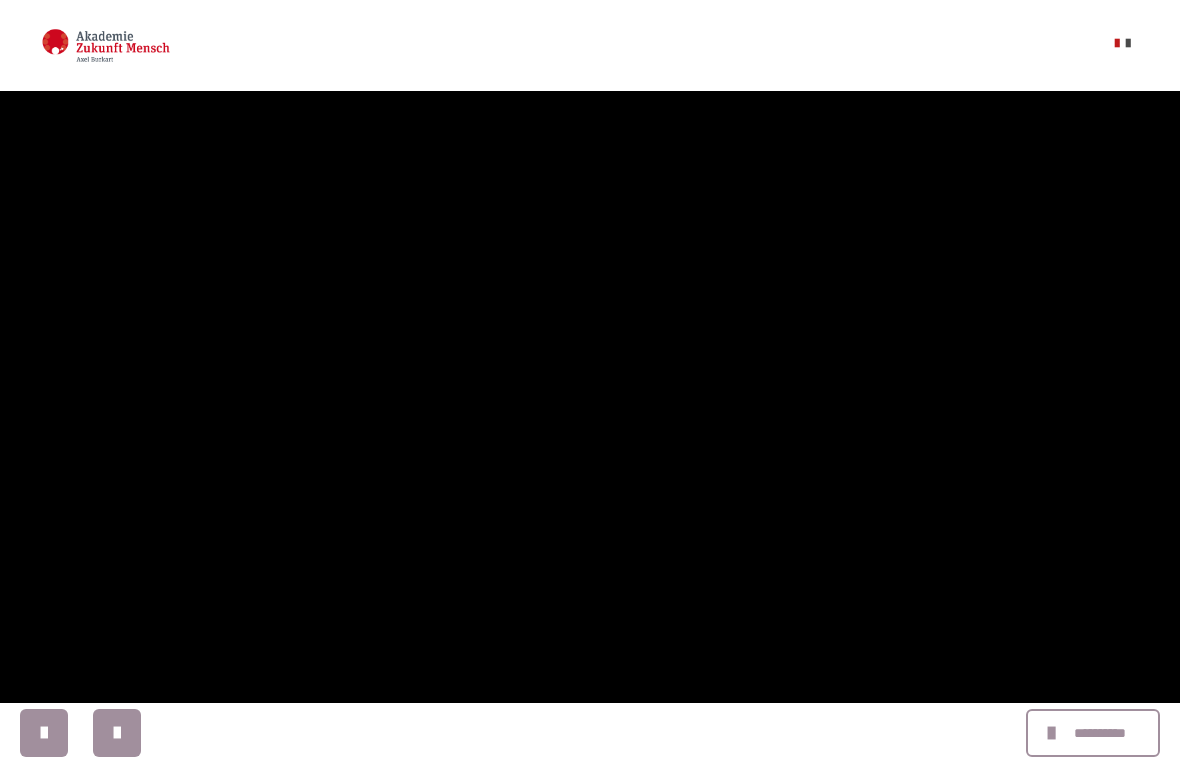 click at bounding box center (590, 381) 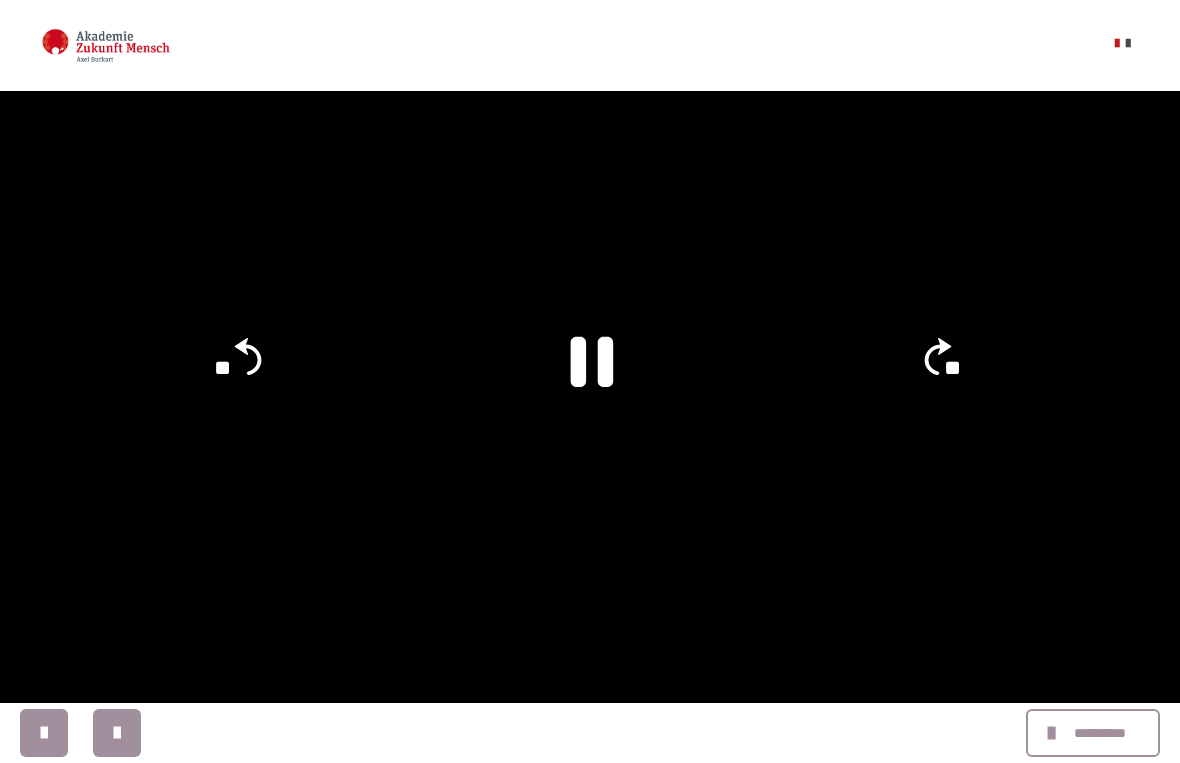click 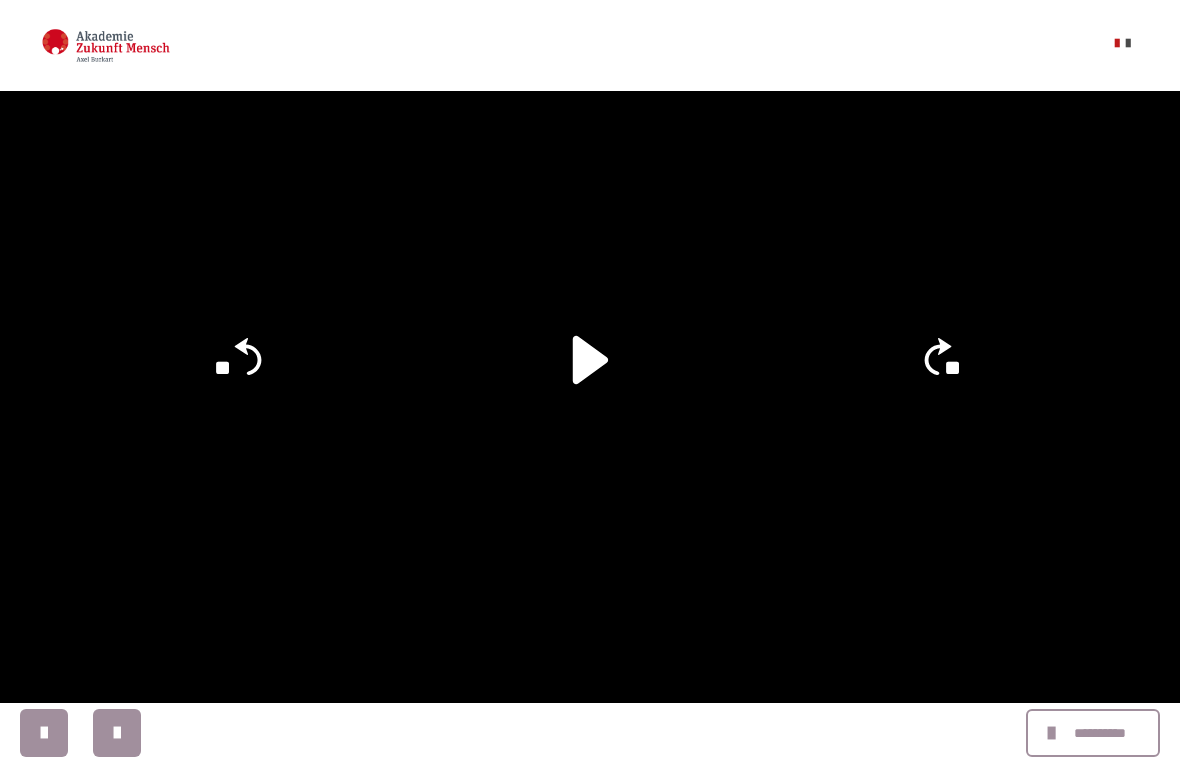 click at bounding box center (590, 381) 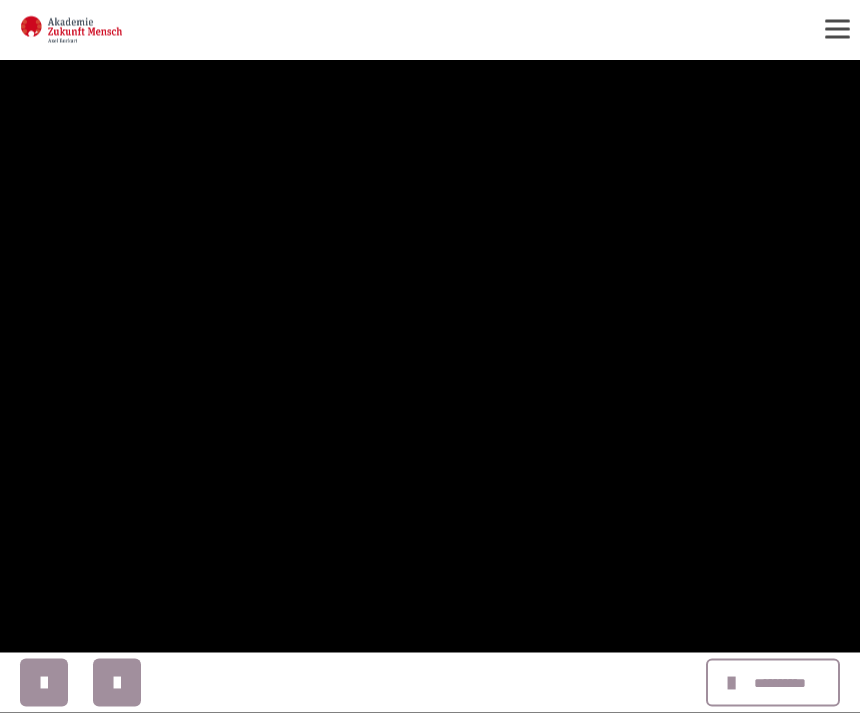 scroll, scrollTop: 477, scrollLeft: 0, axis: vertical 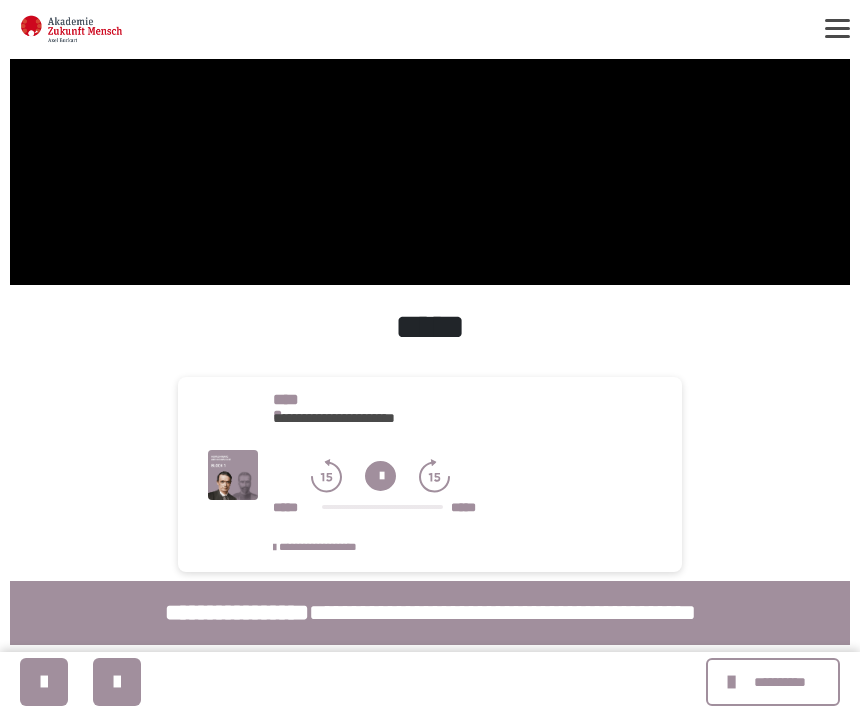 click on "**********" at bounding box center [779, 683] 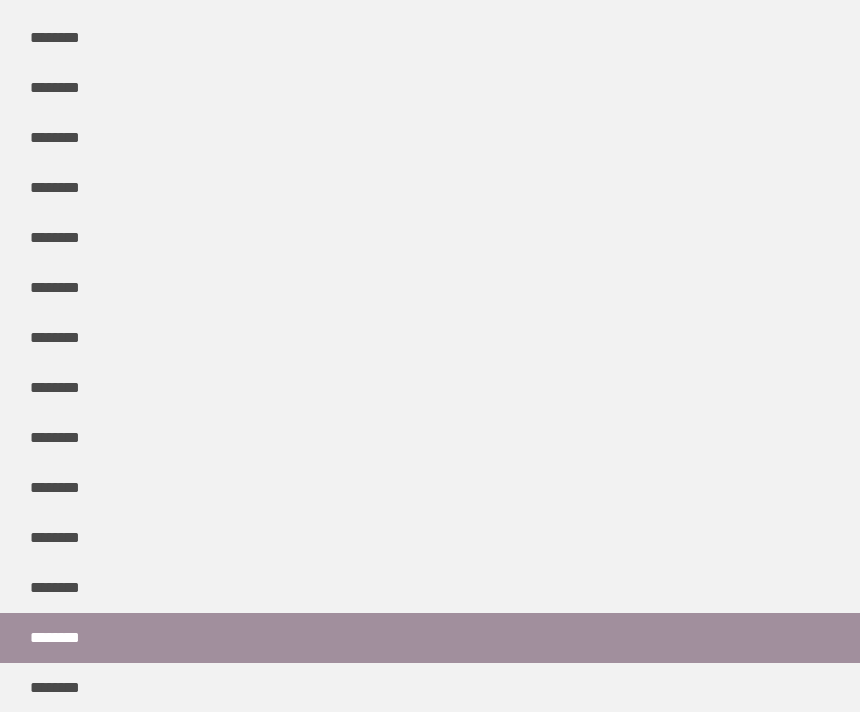 click on "********" at bounding box center (430, 639) 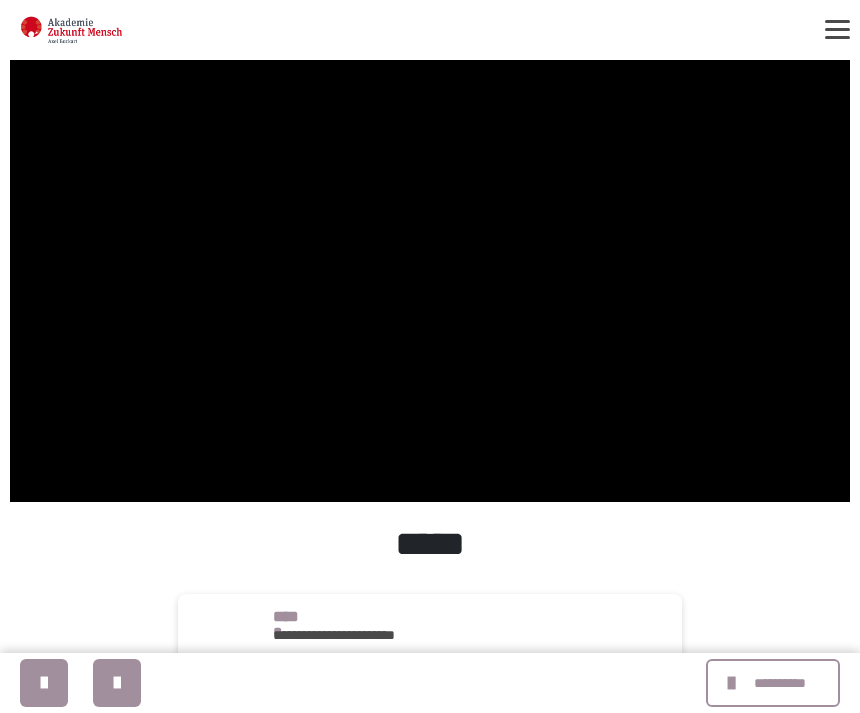 scroll, scrollTop: 262, scrollLeft: 0, axis: vertical 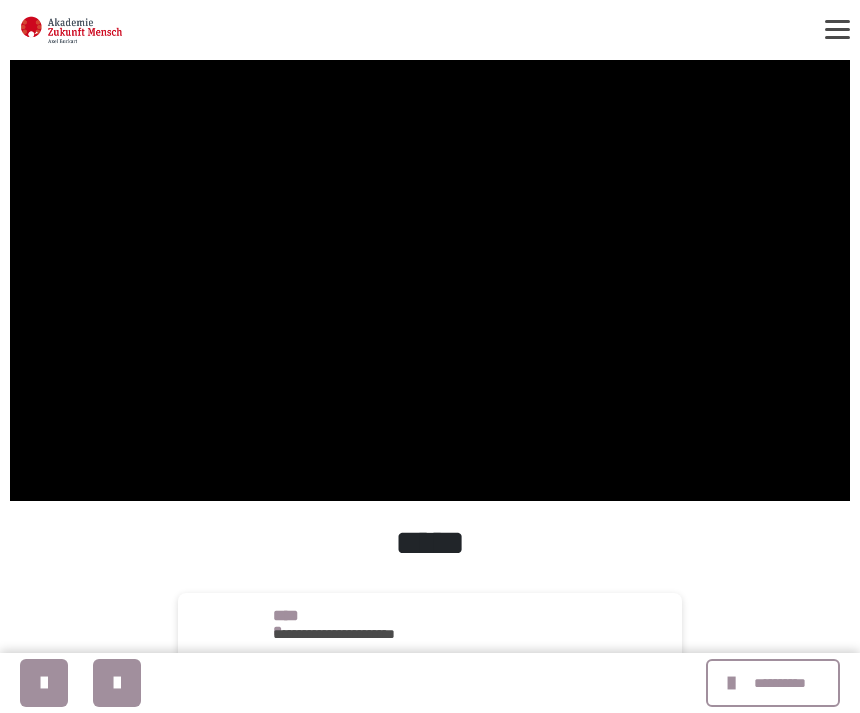 click at bounding box center [430, 264] 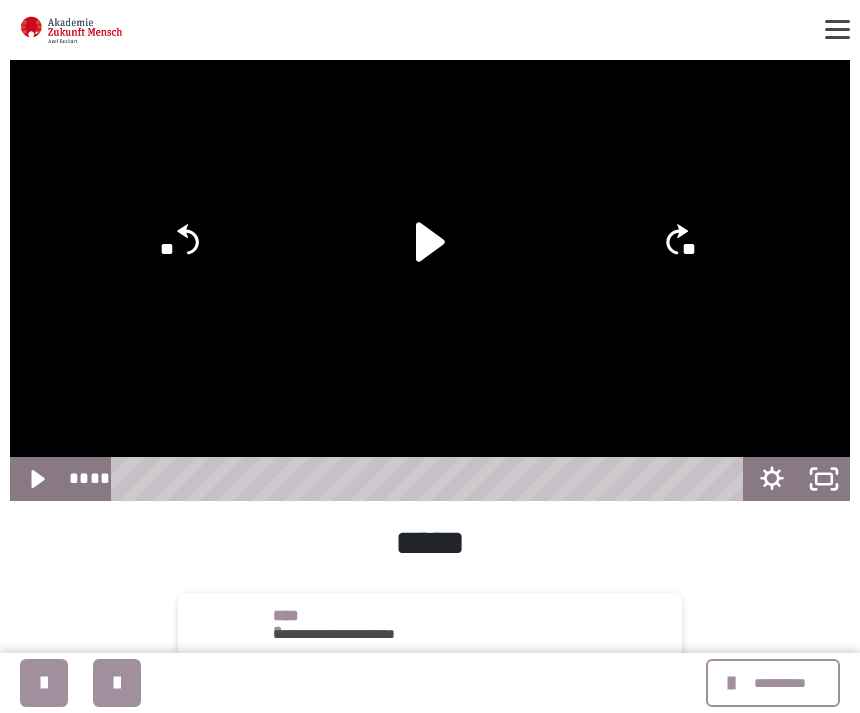 click 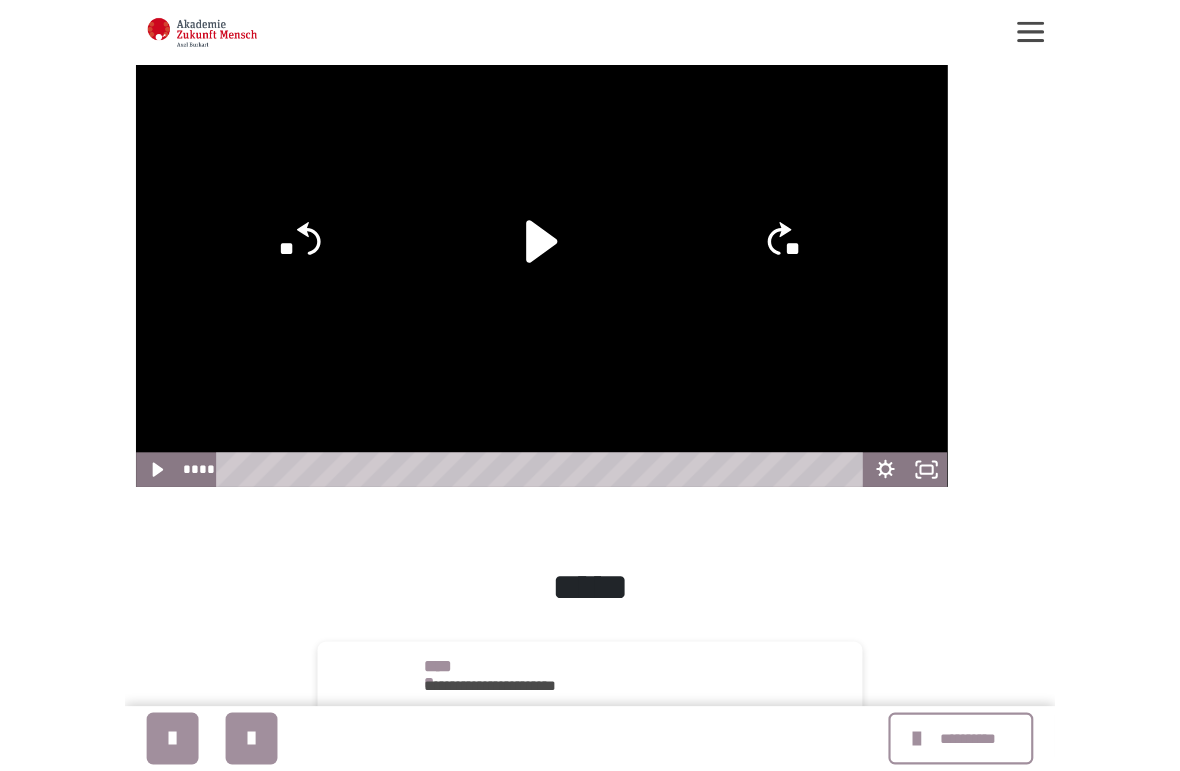 scroll, scrollTop: 0, scrollLeft: 0, axis: both 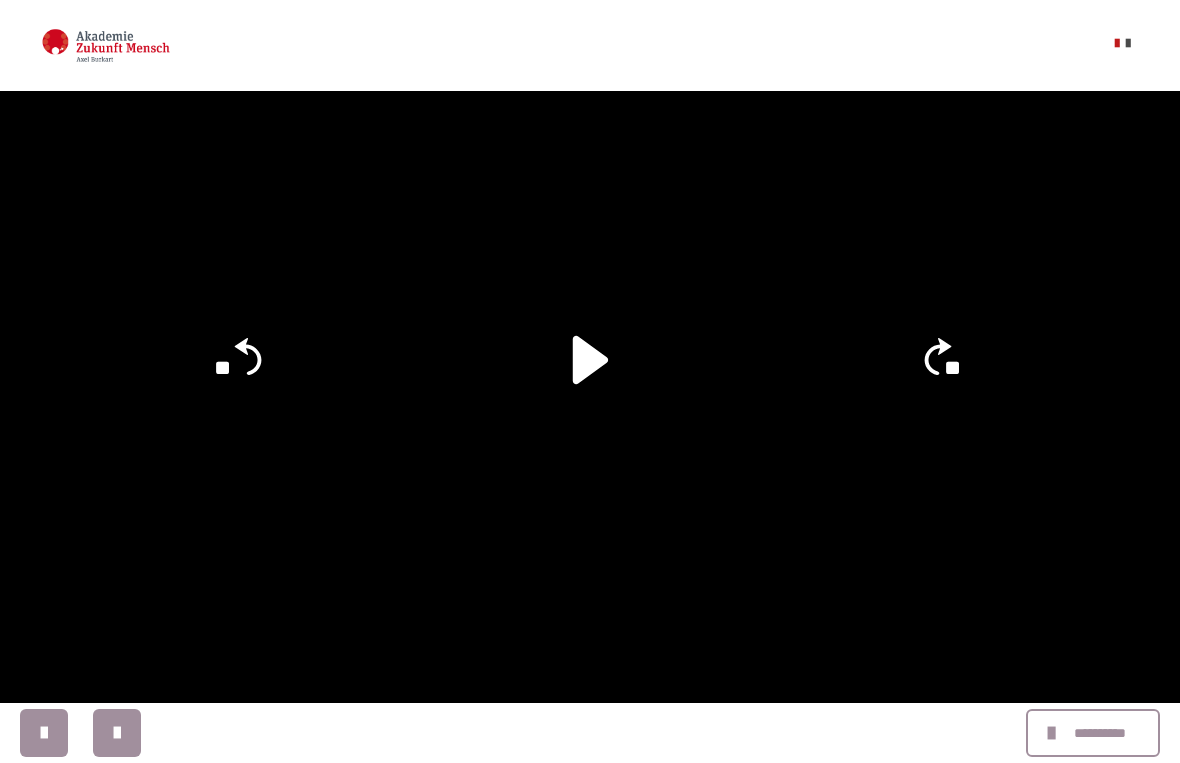 click 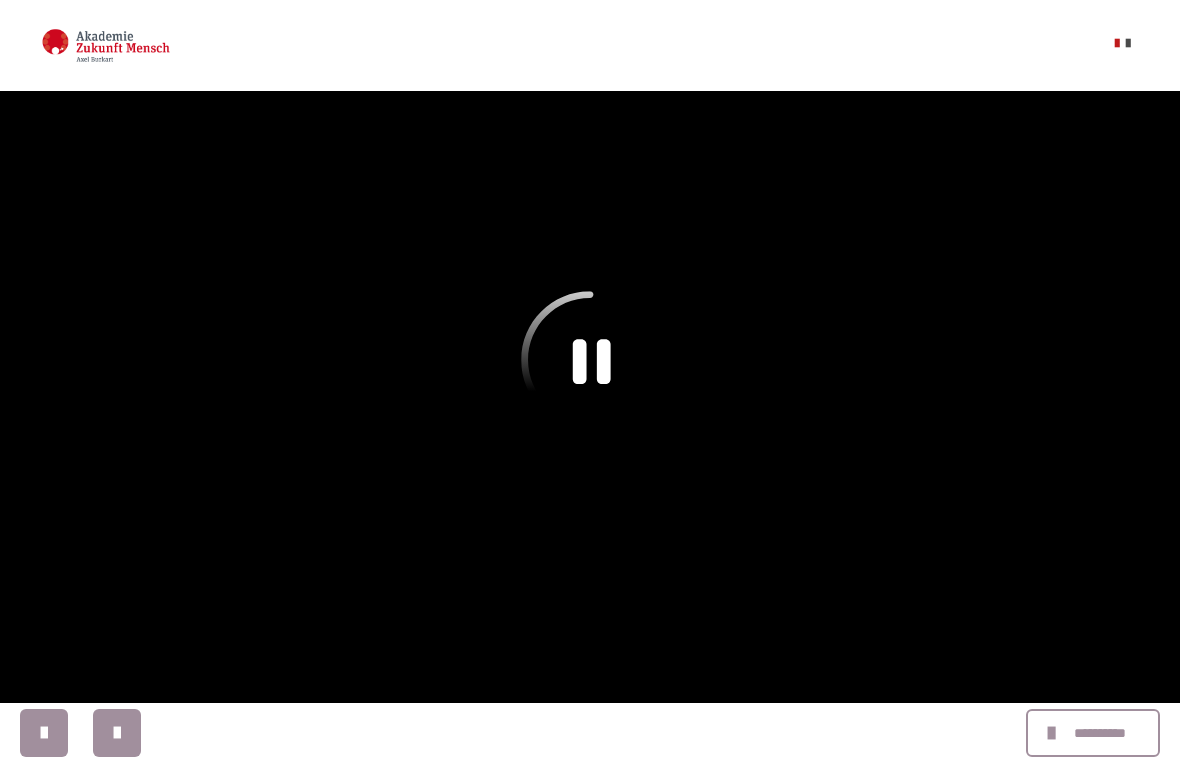click 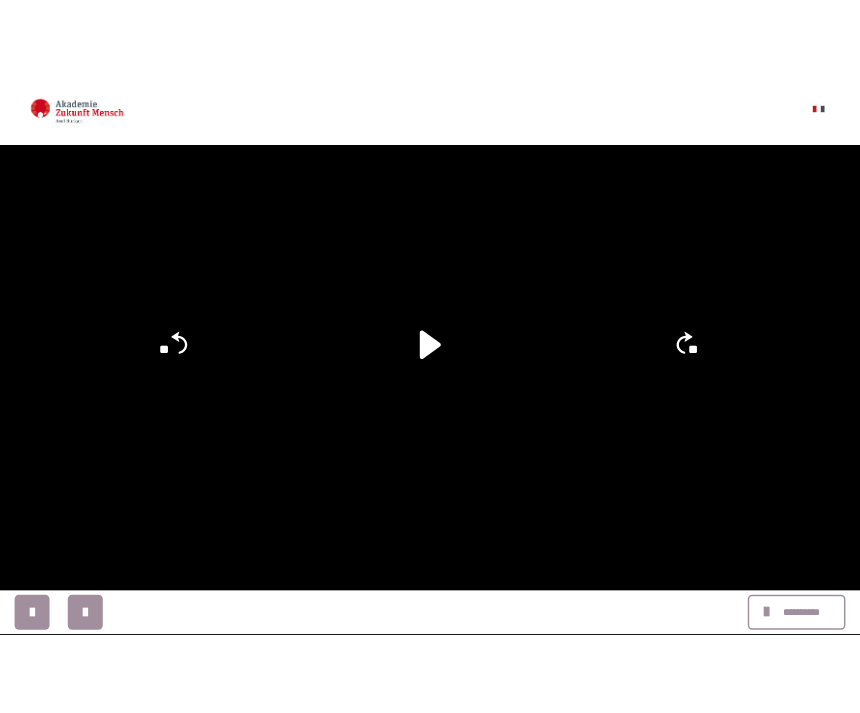 scroll, scrollTop: 262, scrollLeft: 0, axis: vertical 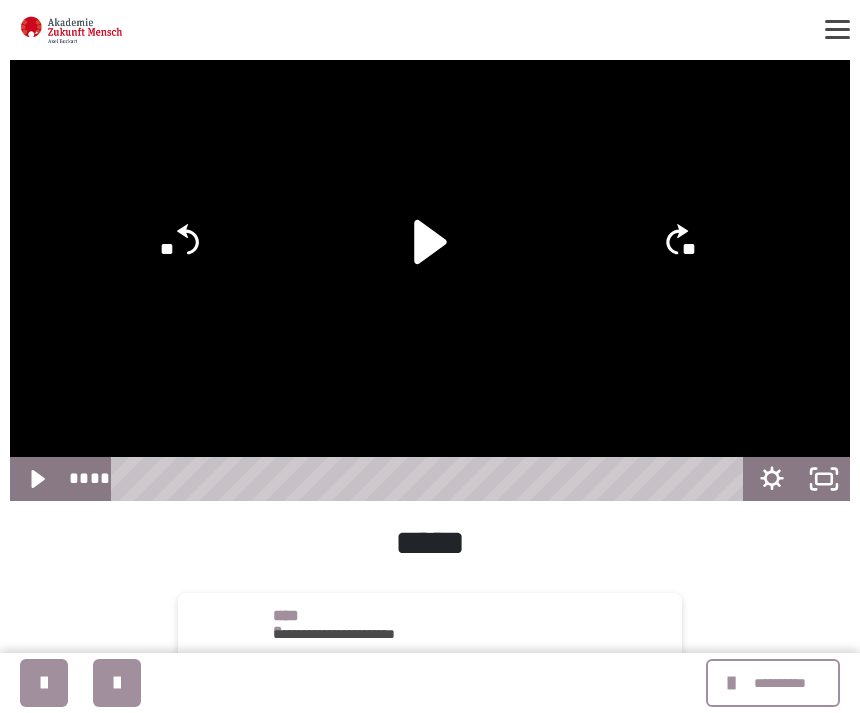 click 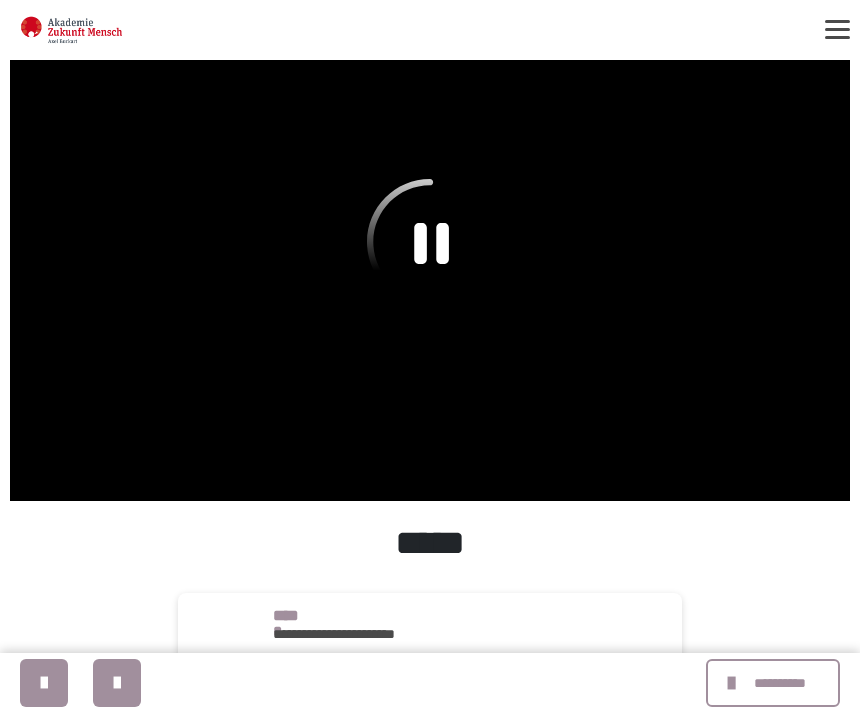 click 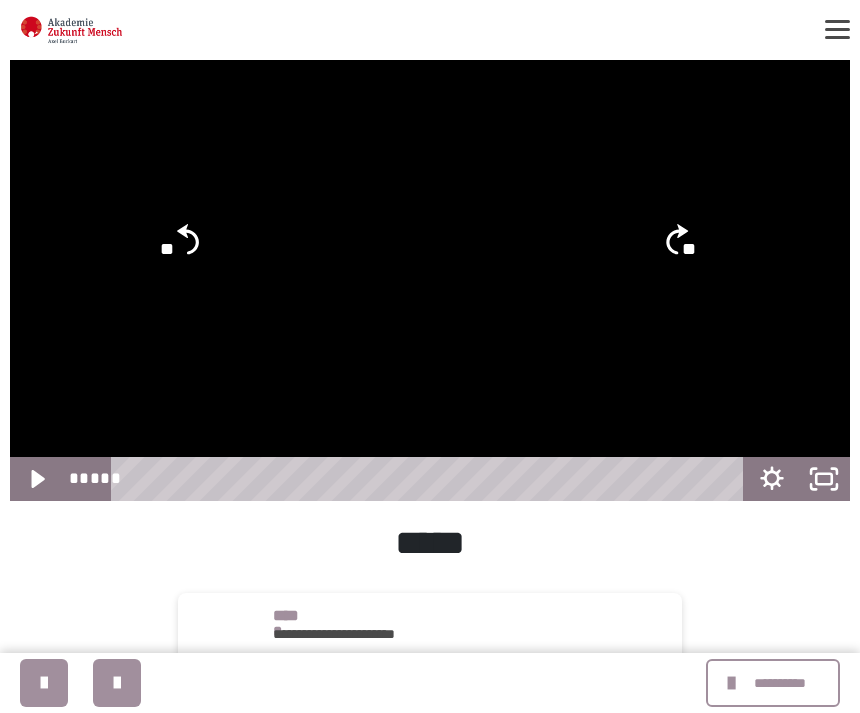 click on "**********" at bounding box center [779, 683] 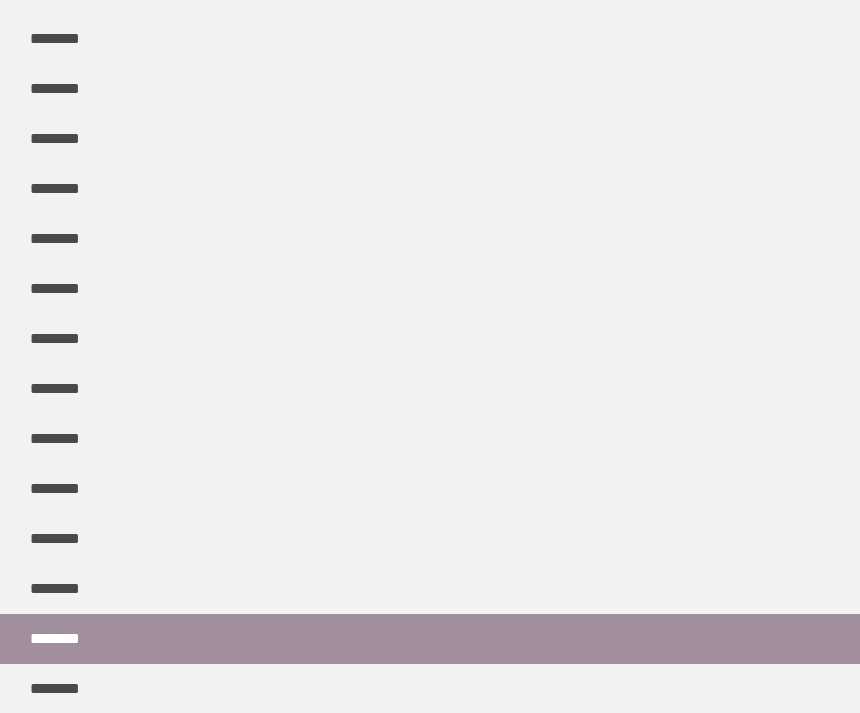 click on "********" at bounding box center (62, 589) 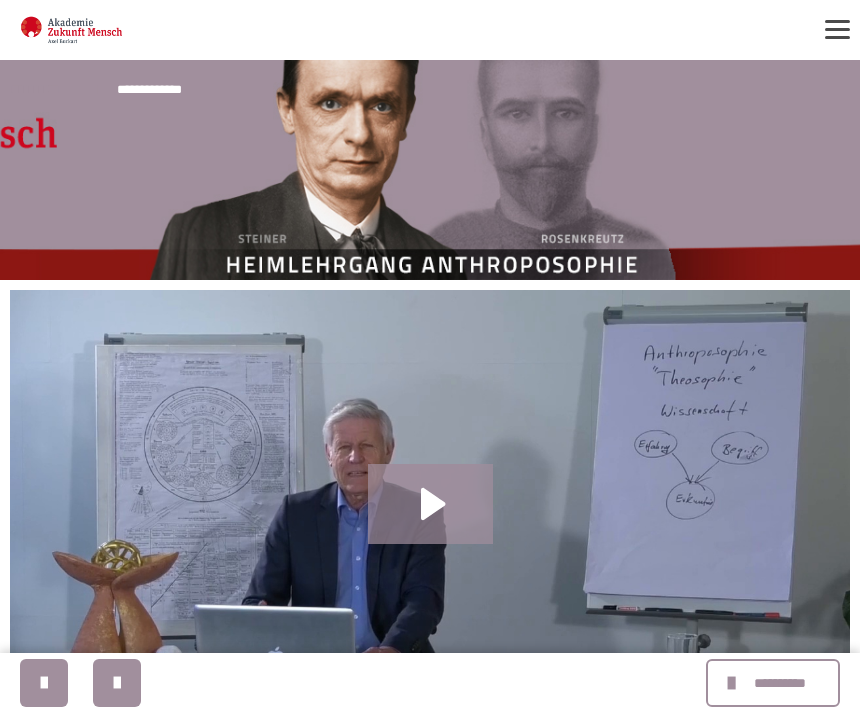 click 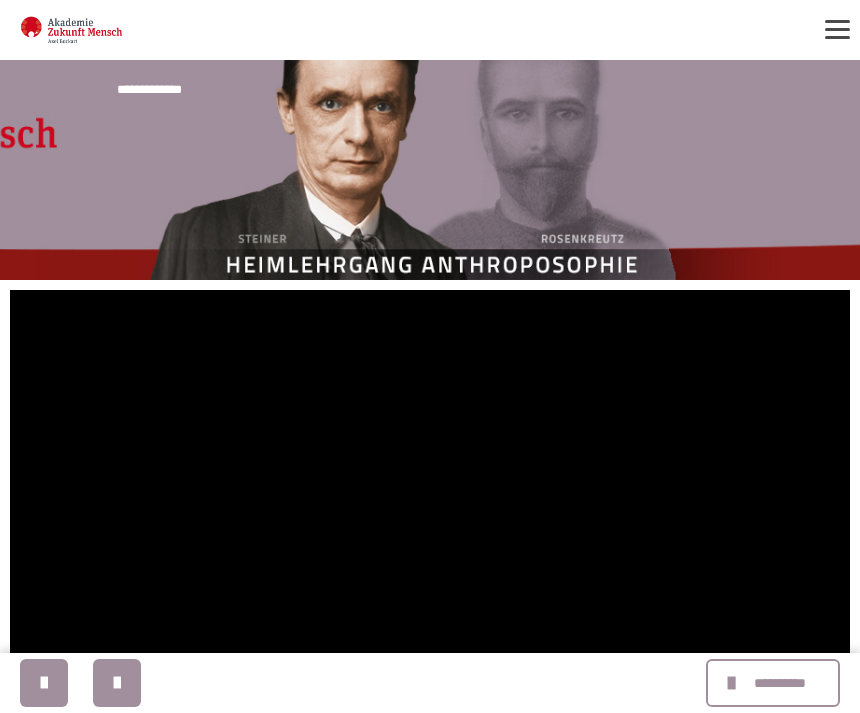 click at bounding box center (430, 526) 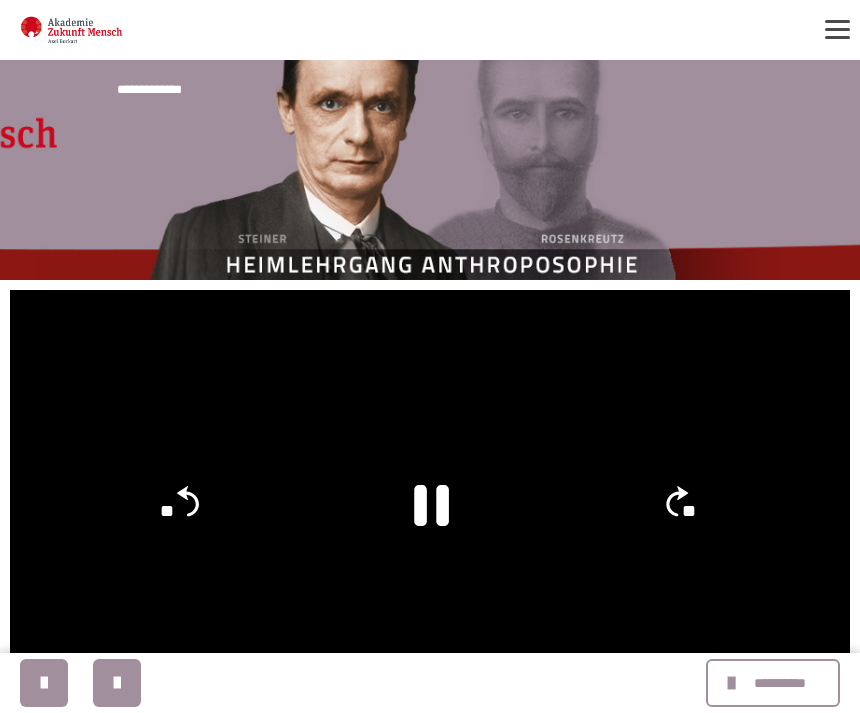 click 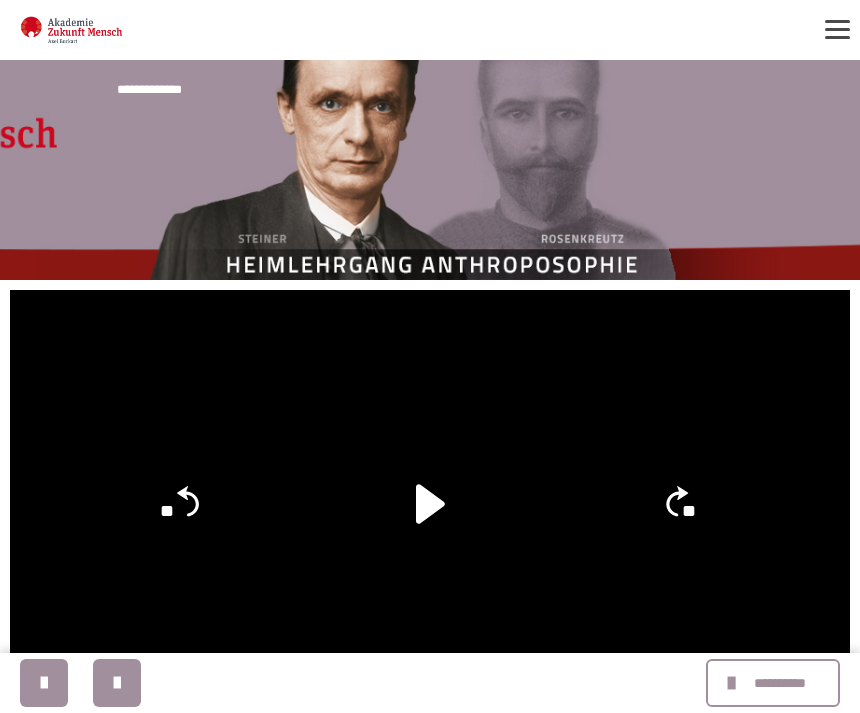 click on "**********" at bounding box center [773, 683] 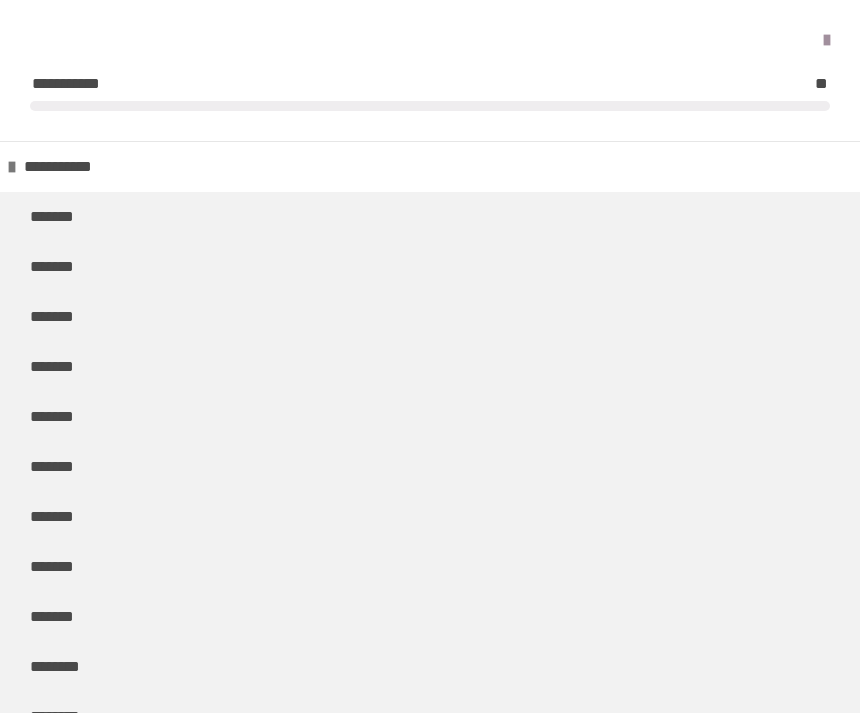 scroll, scrollTop: 0, scrollLeft: 0, axis: both 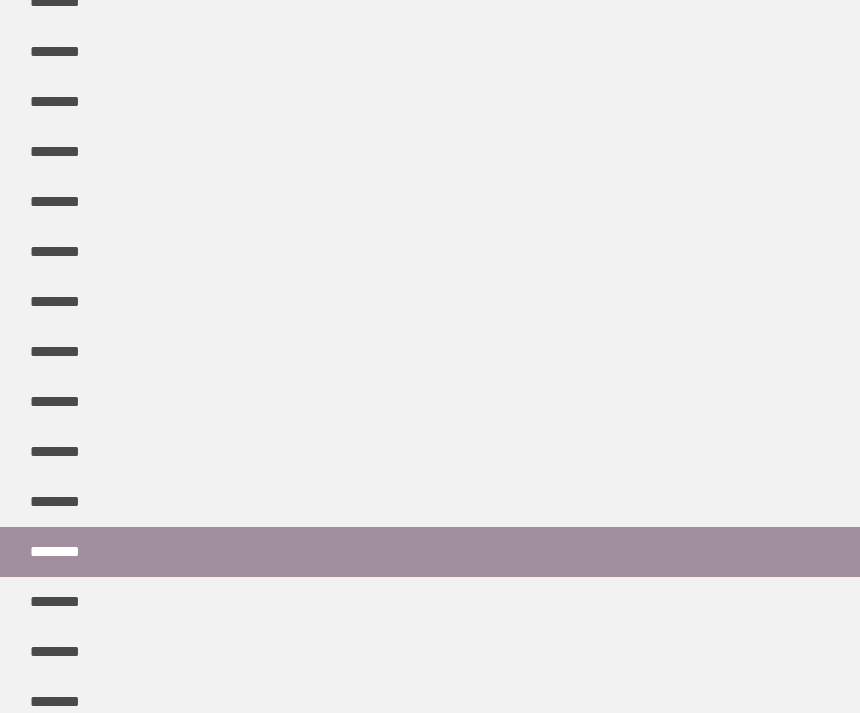 click on "********" at bounding box center (430, 602) 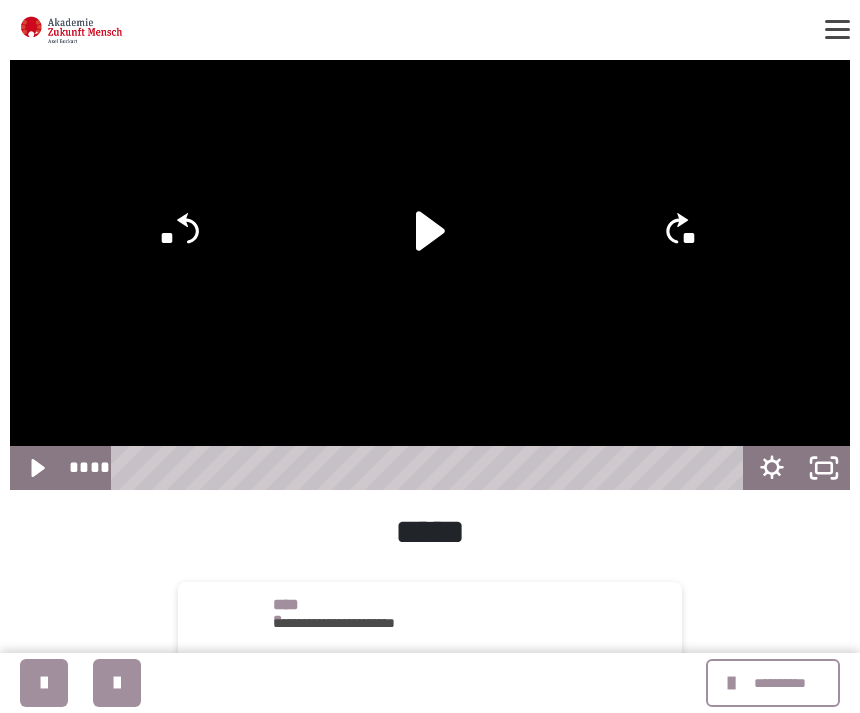 scroll, scrollTop: 0, scrollLeft: 0, axis: both 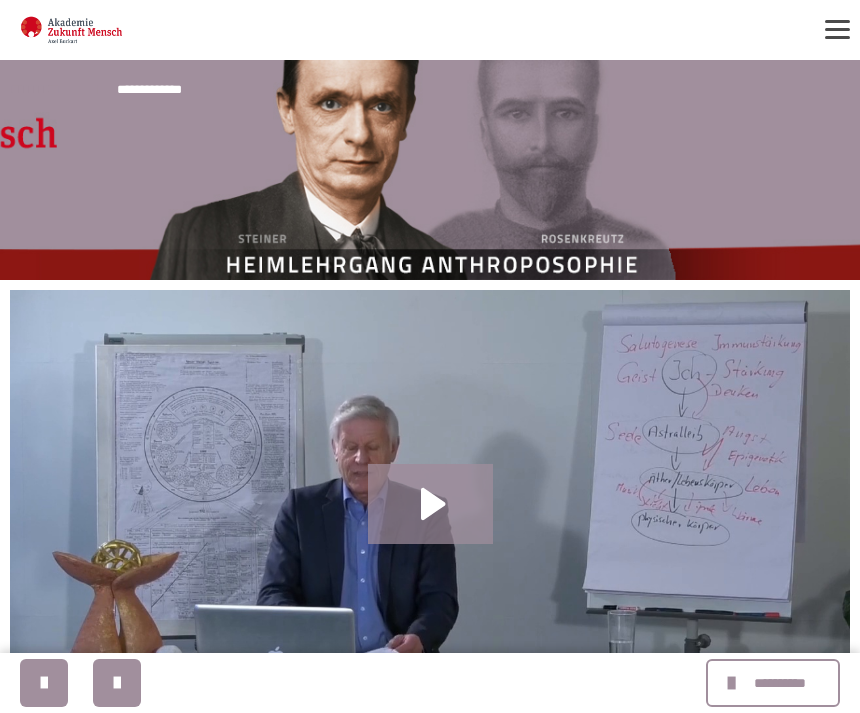 click 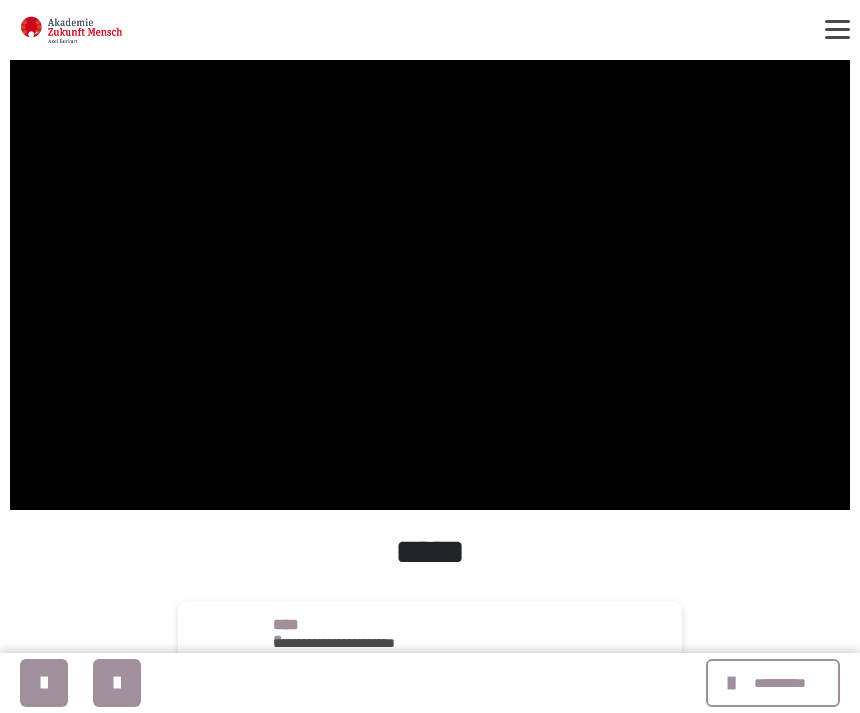 scroll, scrollTop: 263, scrollLeft: 0, axis: vertical 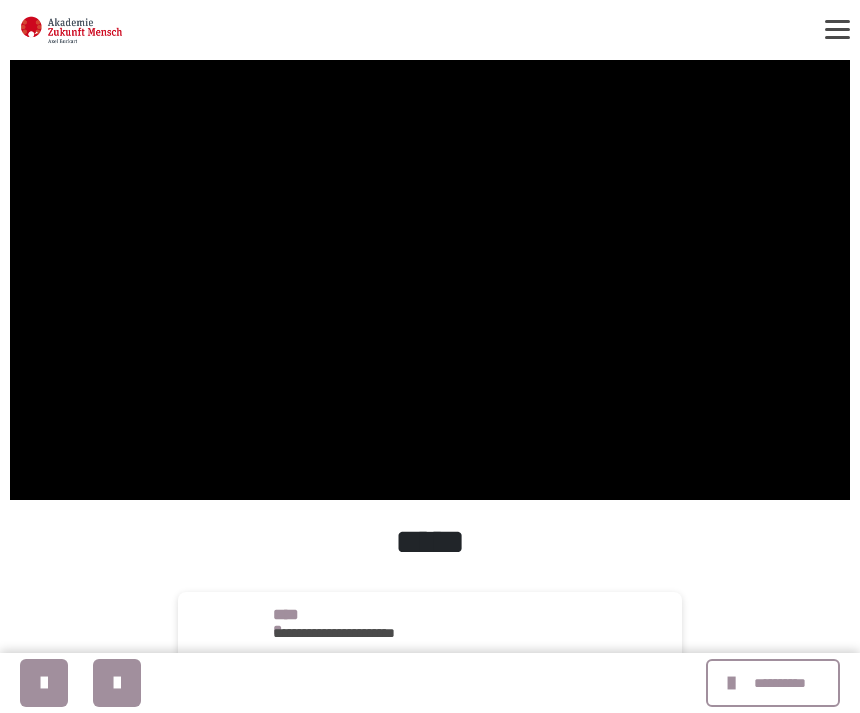 click at bounding box center (430, 263) 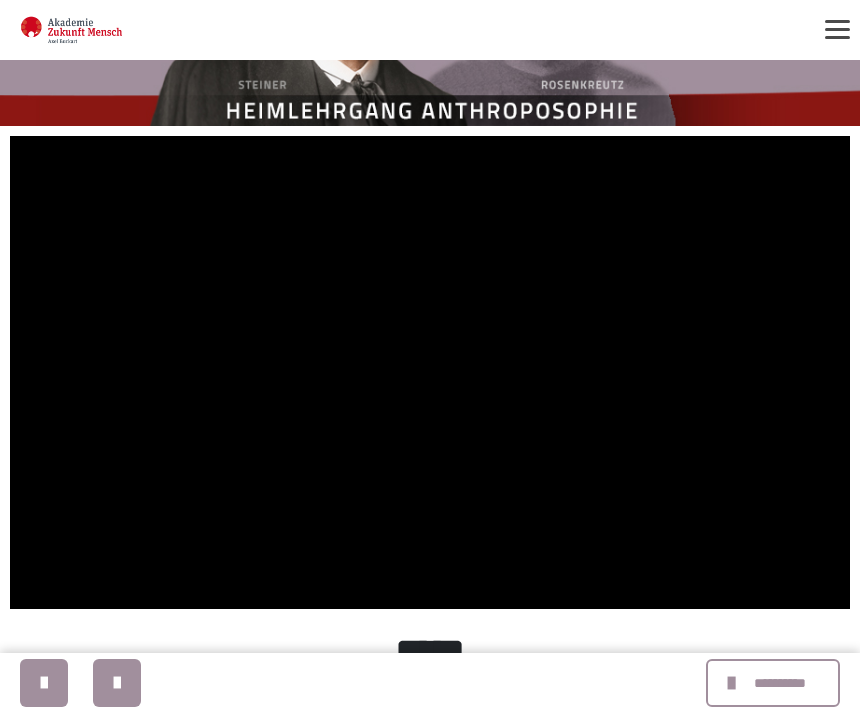 scroll, scrollTop: 153, scrollLeft: 0, axis: vertical 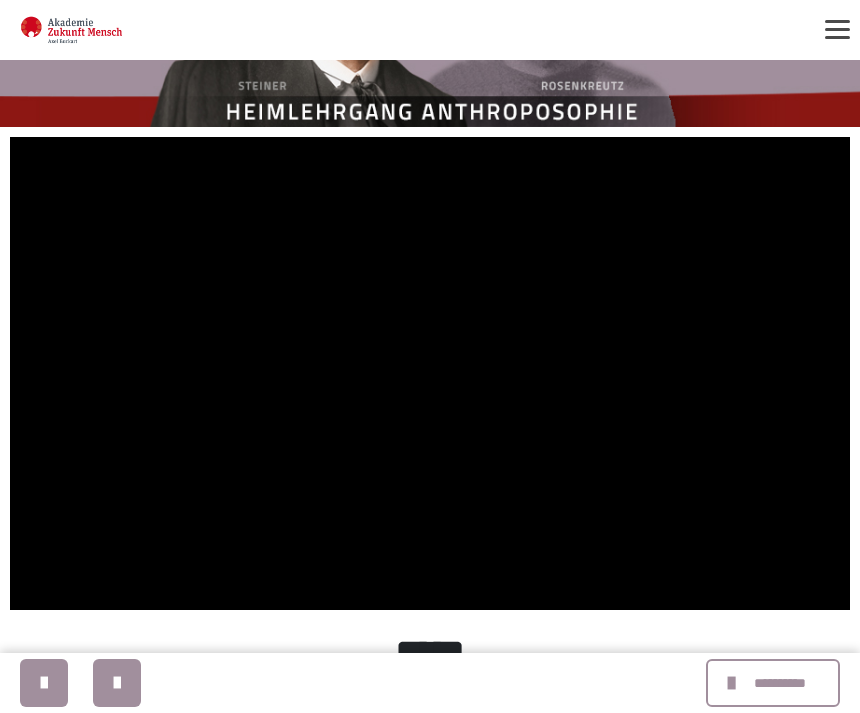 click at bounding box center (430, 373) 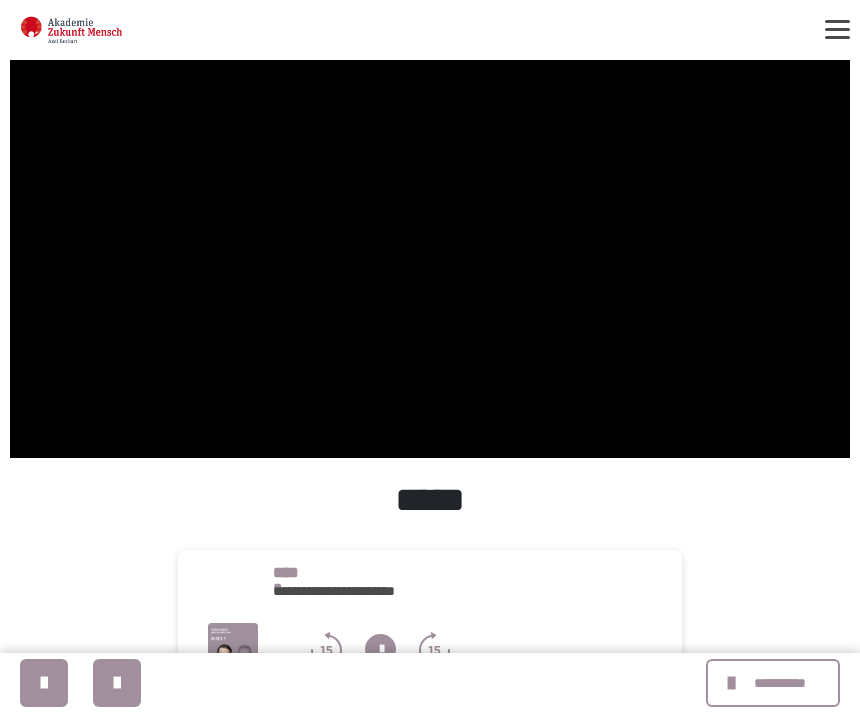 scroll, scrollTop: 293, scrollLeft: 0, axis: vertical 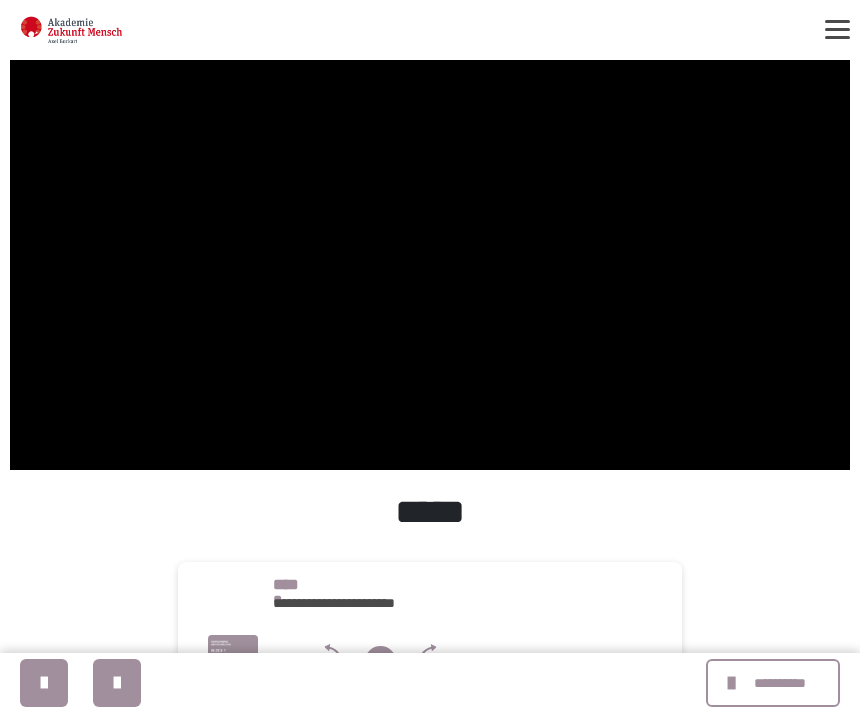 click on "**********" at bounding box center [779, 683] 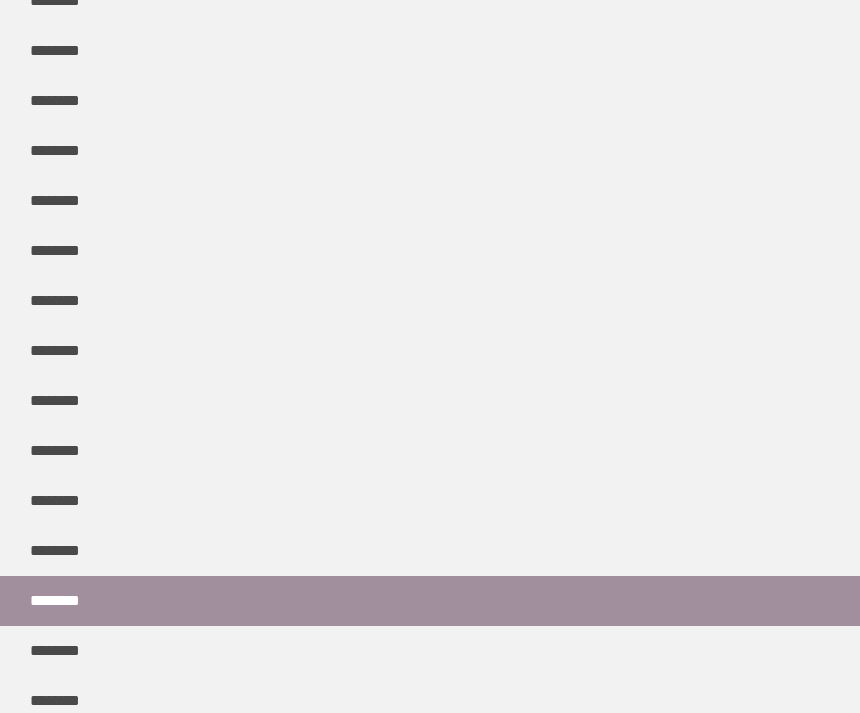 scroll, scrollTop: 378, scrollLeft: 0, axis: vertical 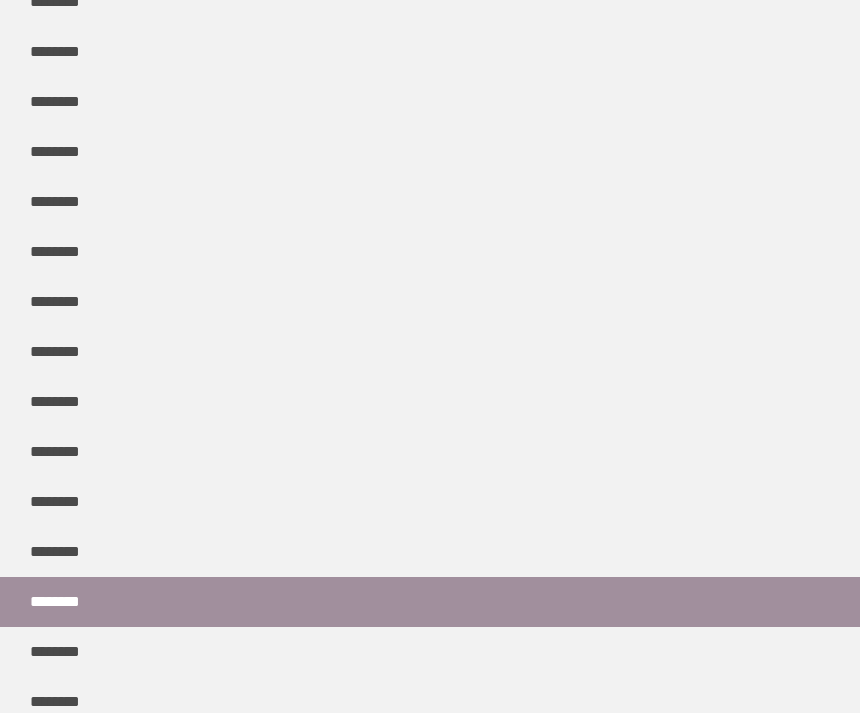 click on "********" at bounding box center [62, 652] 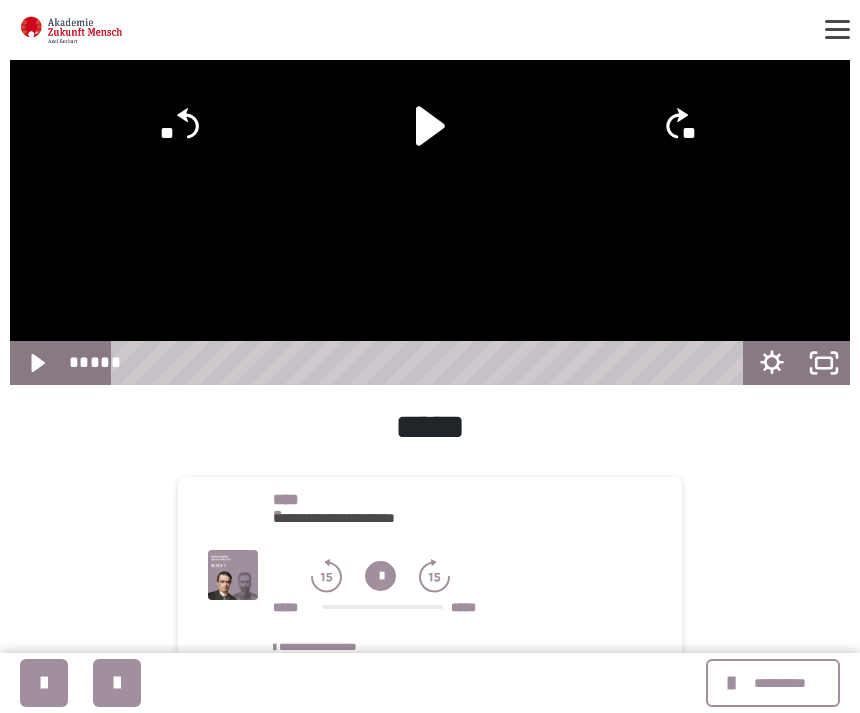 scroll, scrollTop: 0, scrollLeft: 0, axis: both 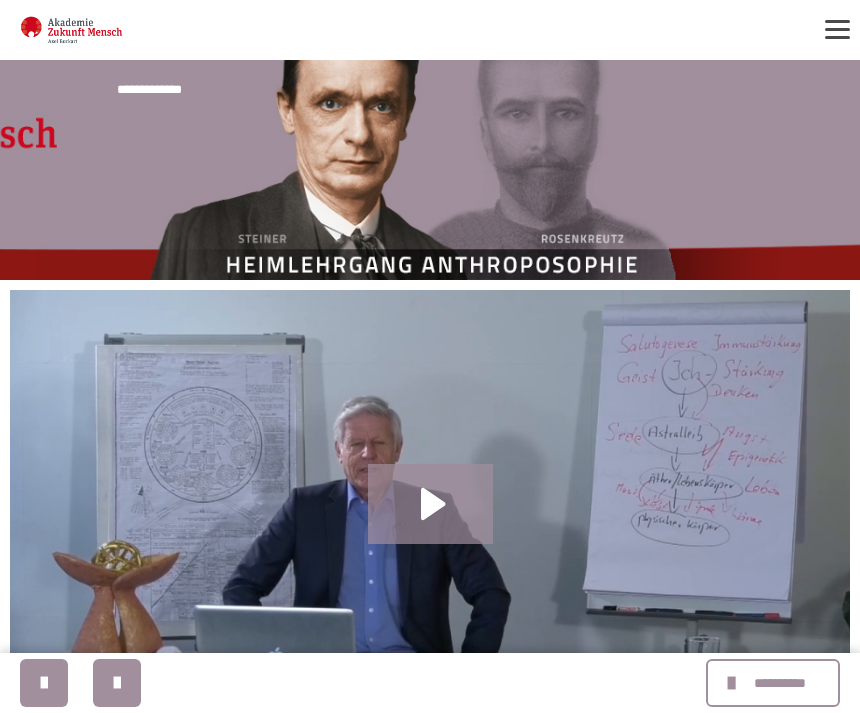 click on "**********" at bounding box center [779, 683] 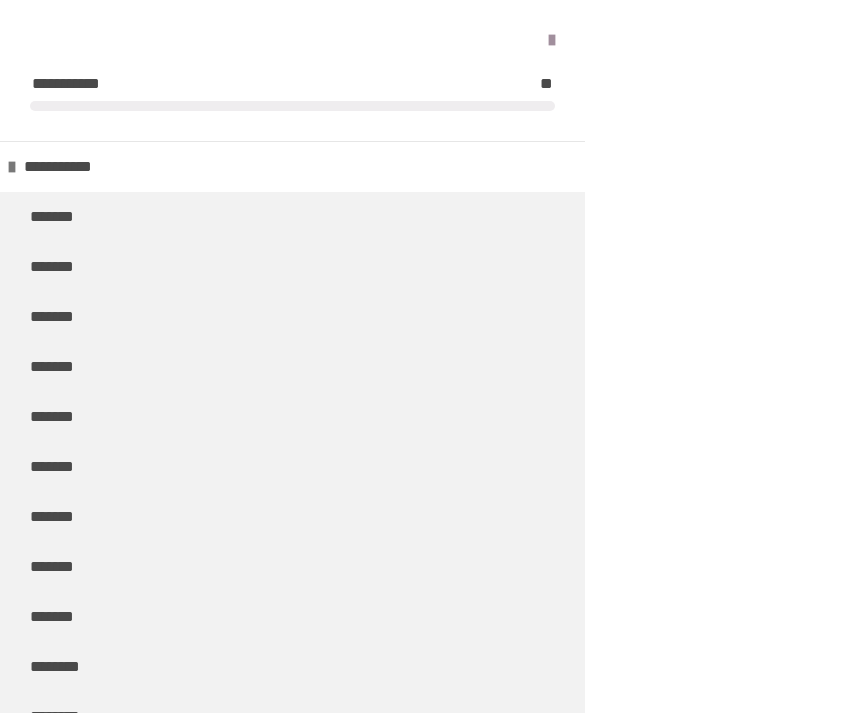 scroll, scrollTop: 453, scrollLeft: 0, axis: vertical 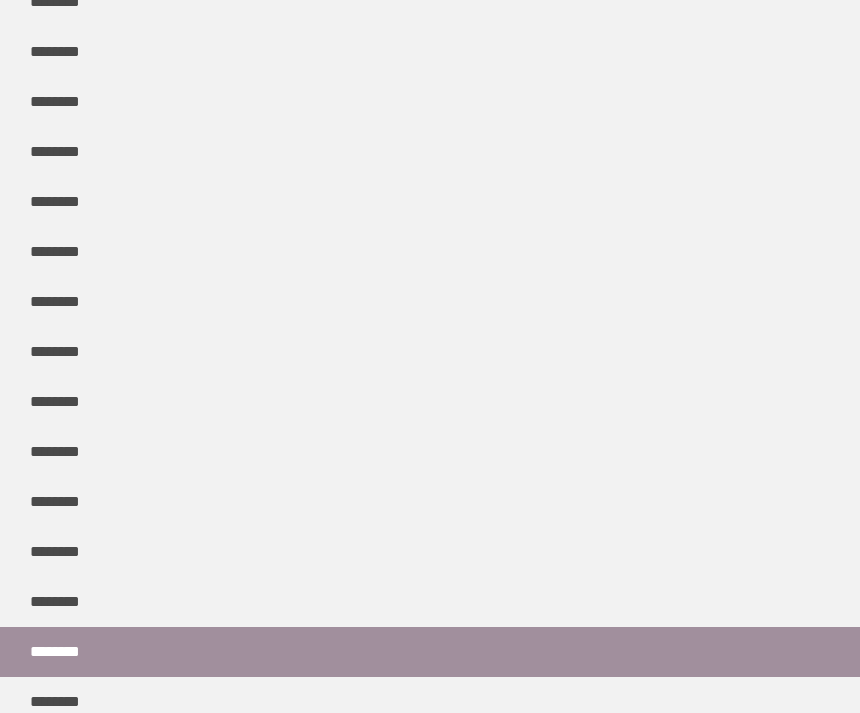click on "********" at bounding box center [430, 652] 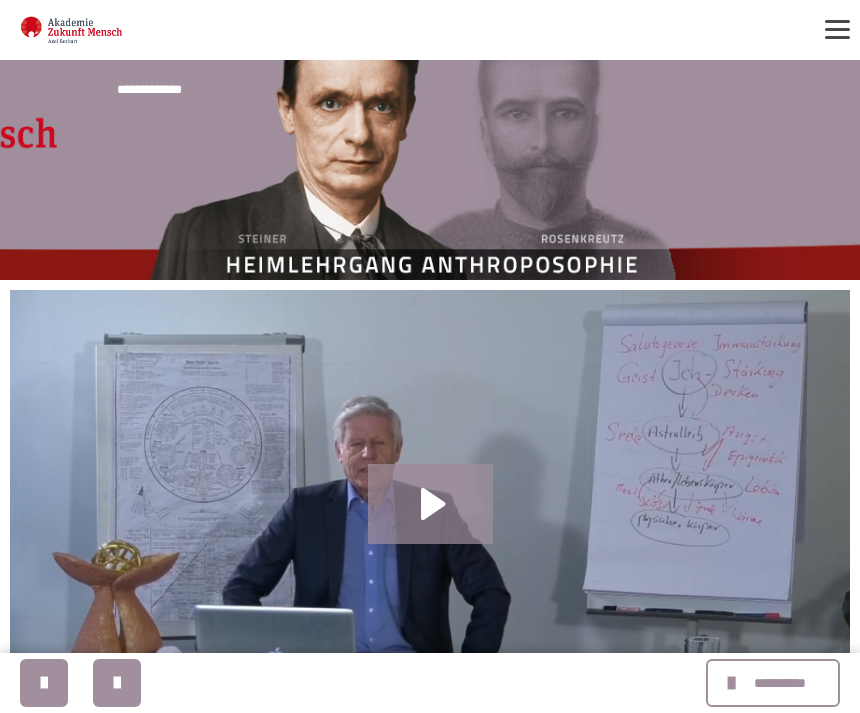 click 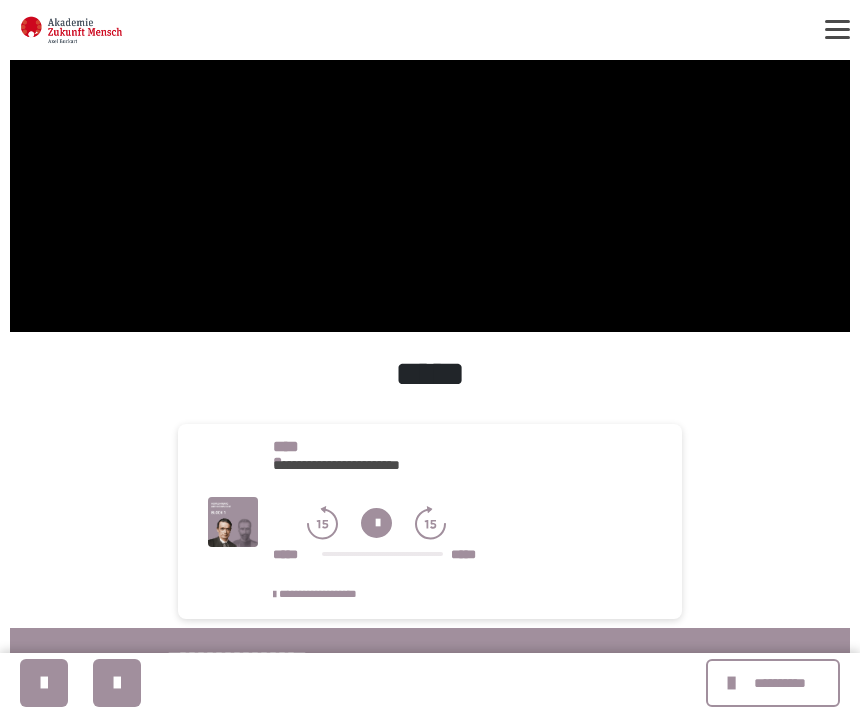 scroll, scrollTop: 432, scrollLeft: 0, axis: vertical 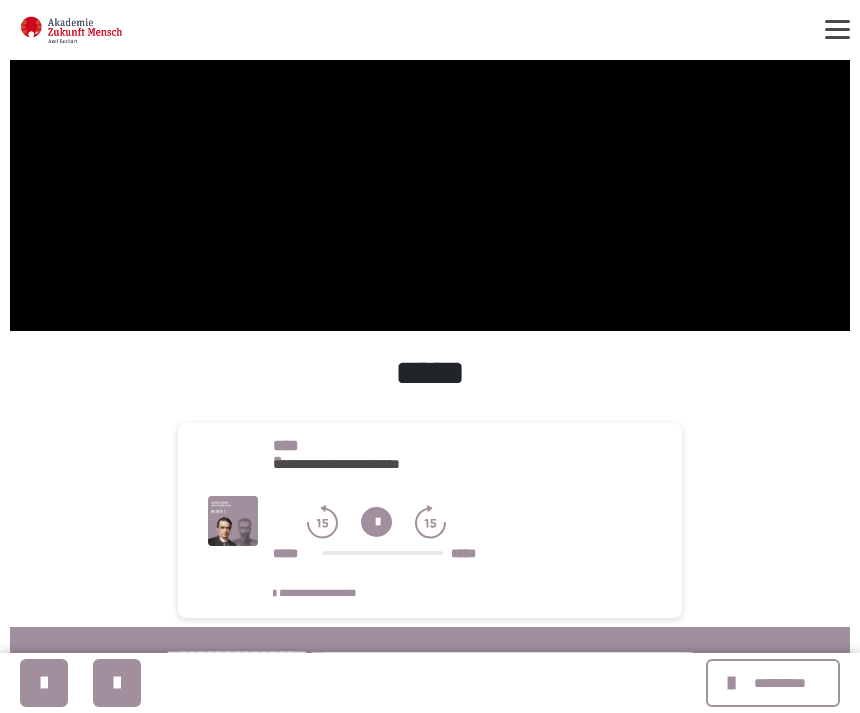 click at bounding box center [430, 94] 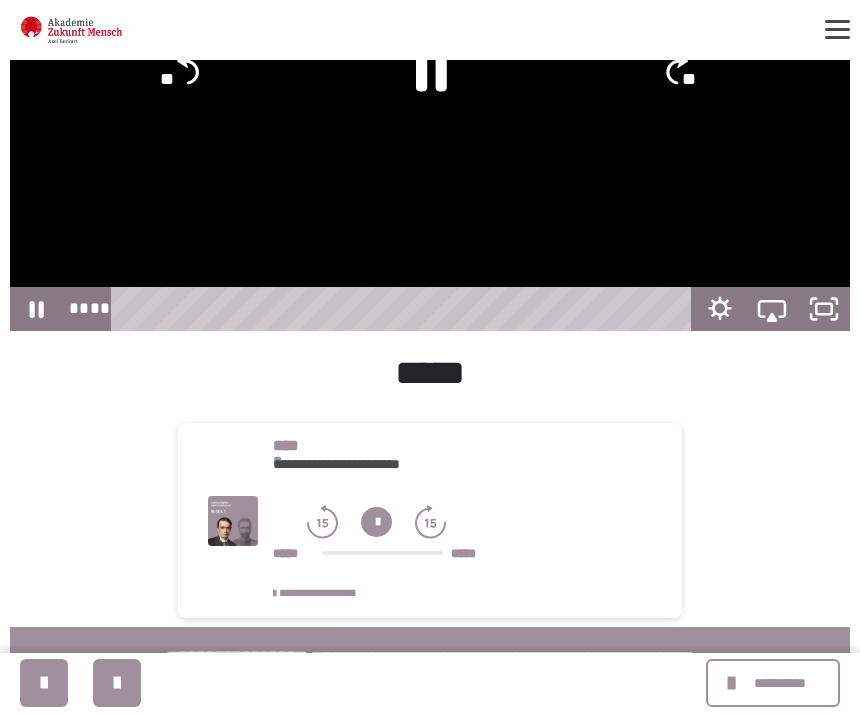 click 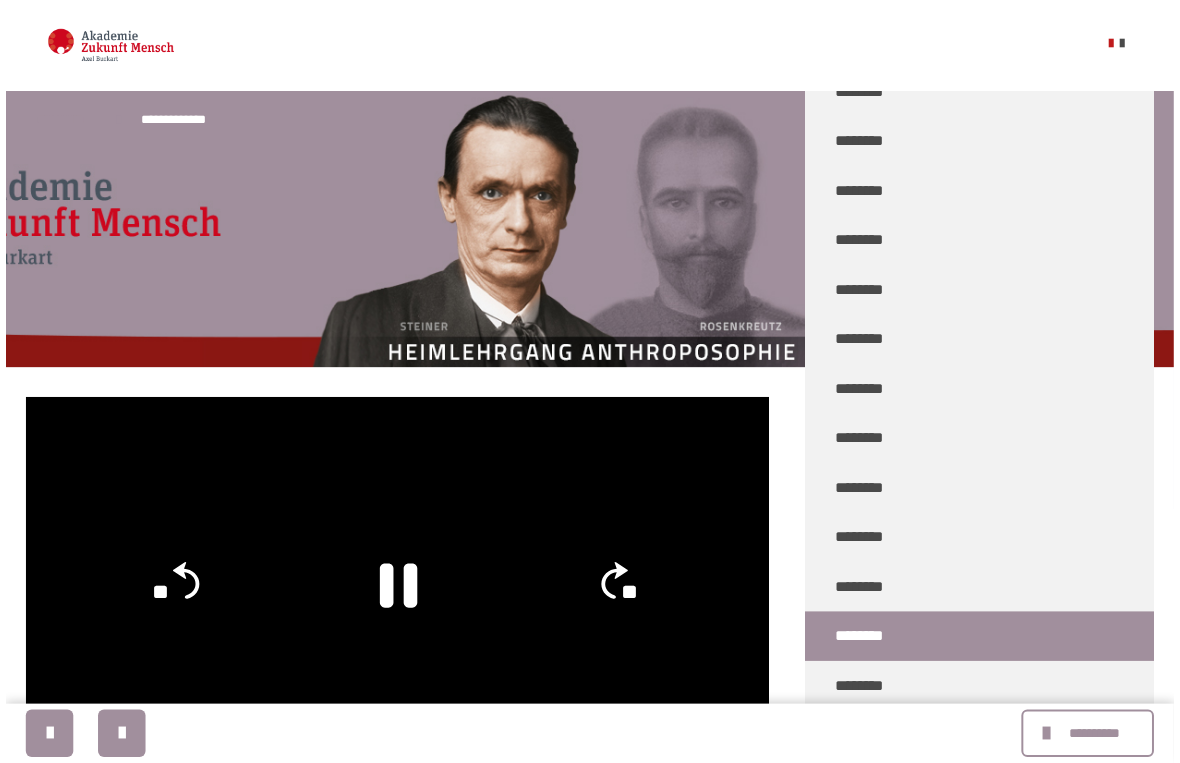 scroll, scrollTop: 24, scrollLeft: 0, axis: vertical 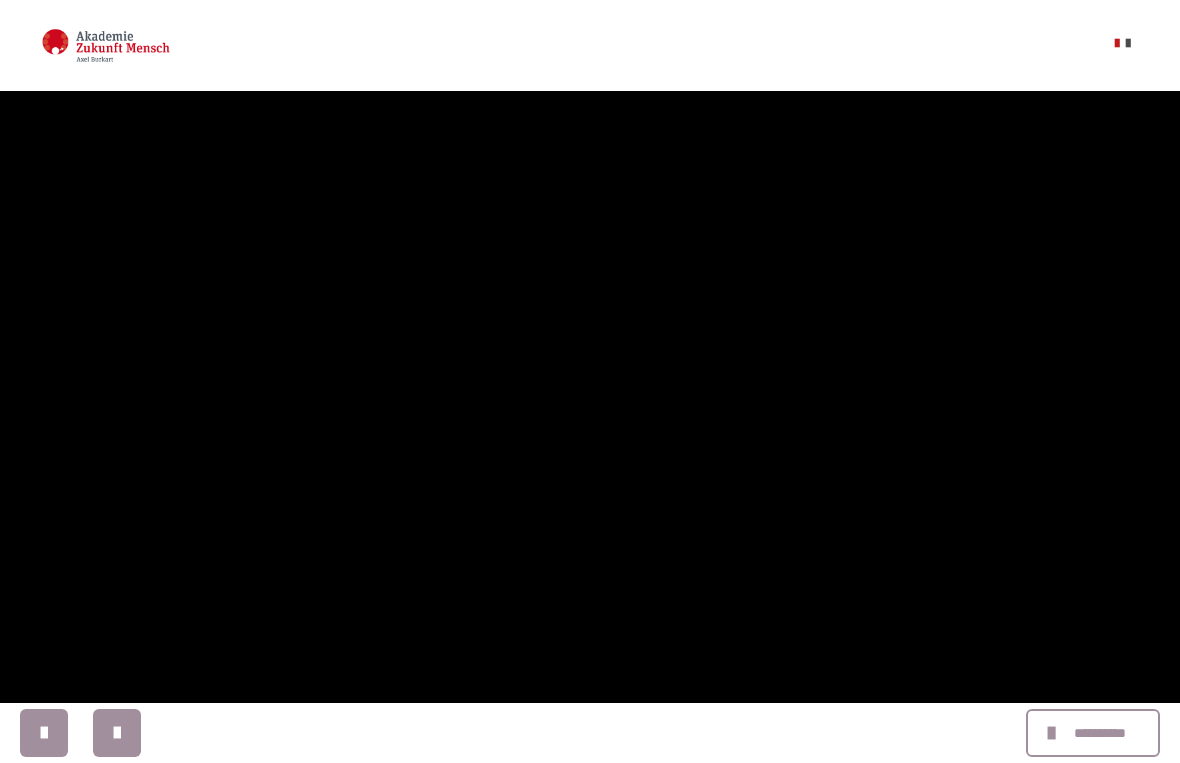 click at bounding box center [590, 381] 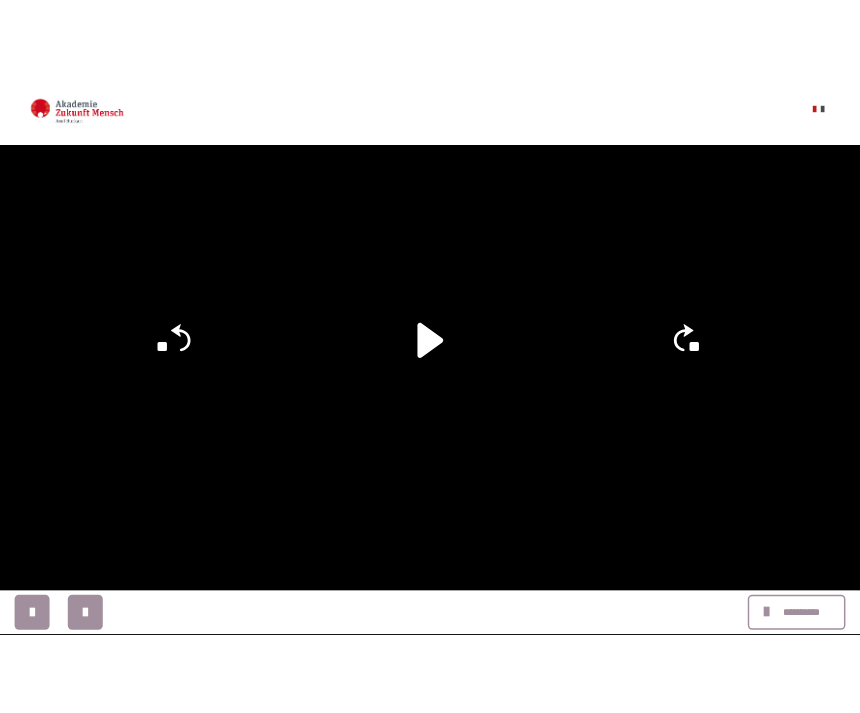 scroll, scrollTop: 432, scrollLeft: 0, axis: vertical 